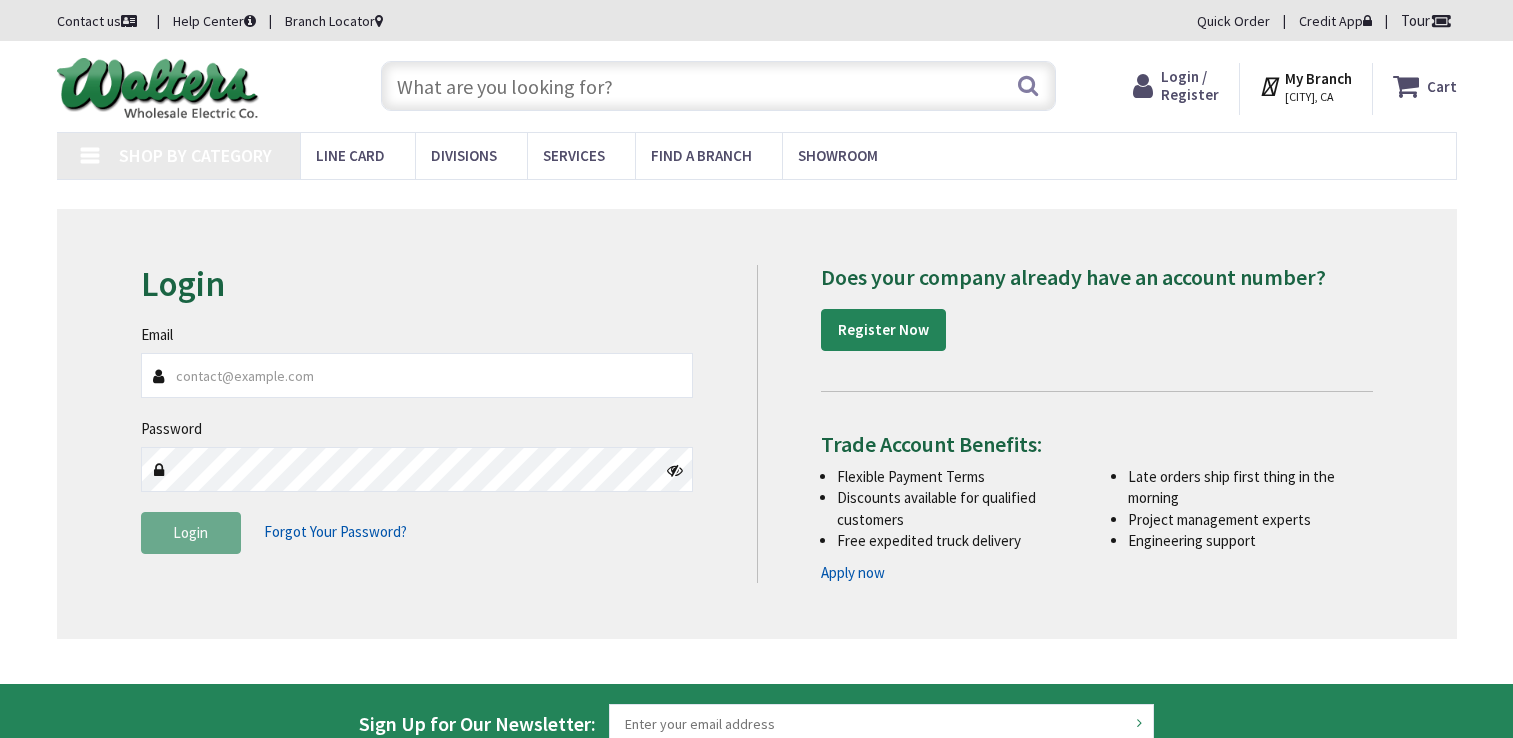 scroll, scrollTop: 0, scrollLeft: 0, axis: both 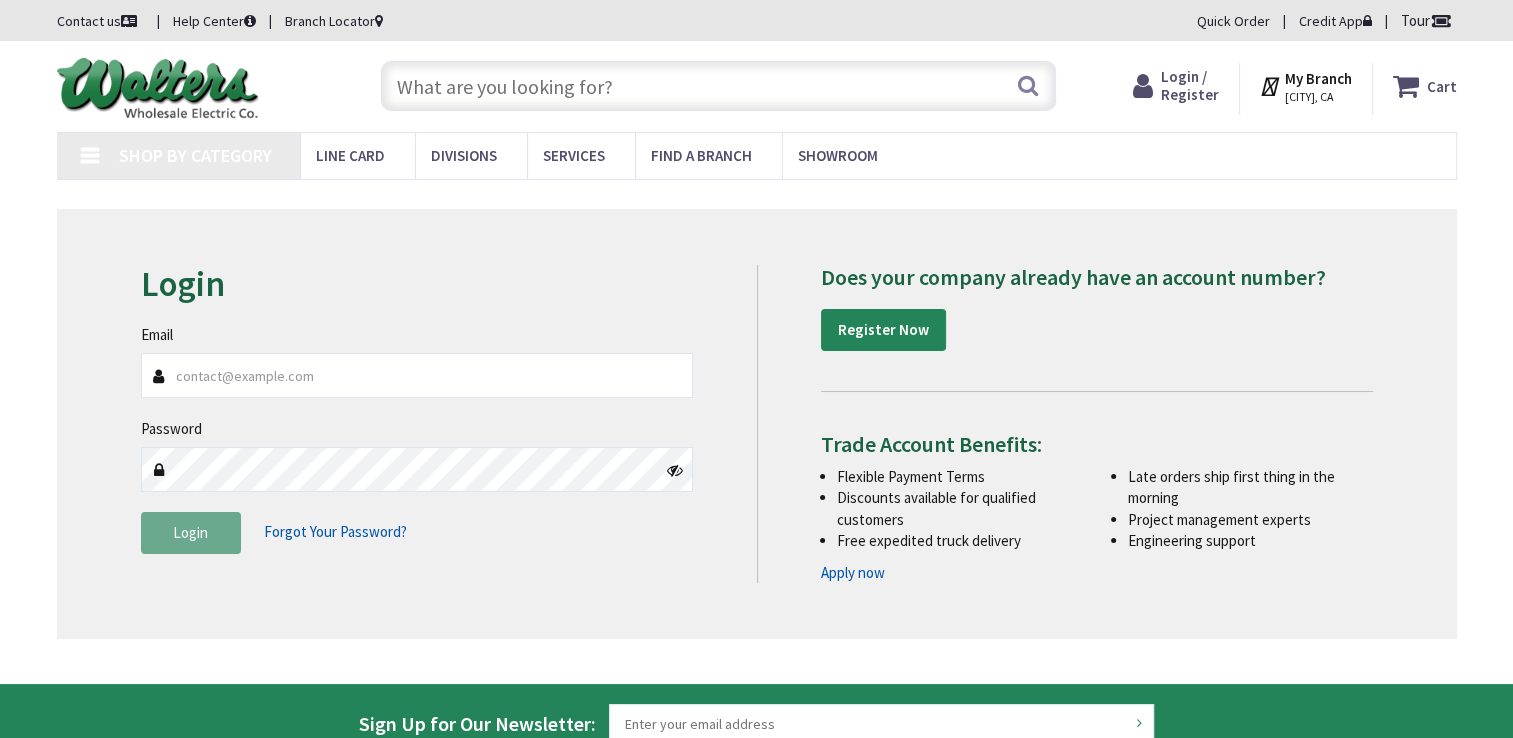 type on "[STREET], [CITY], [STATE], USA" 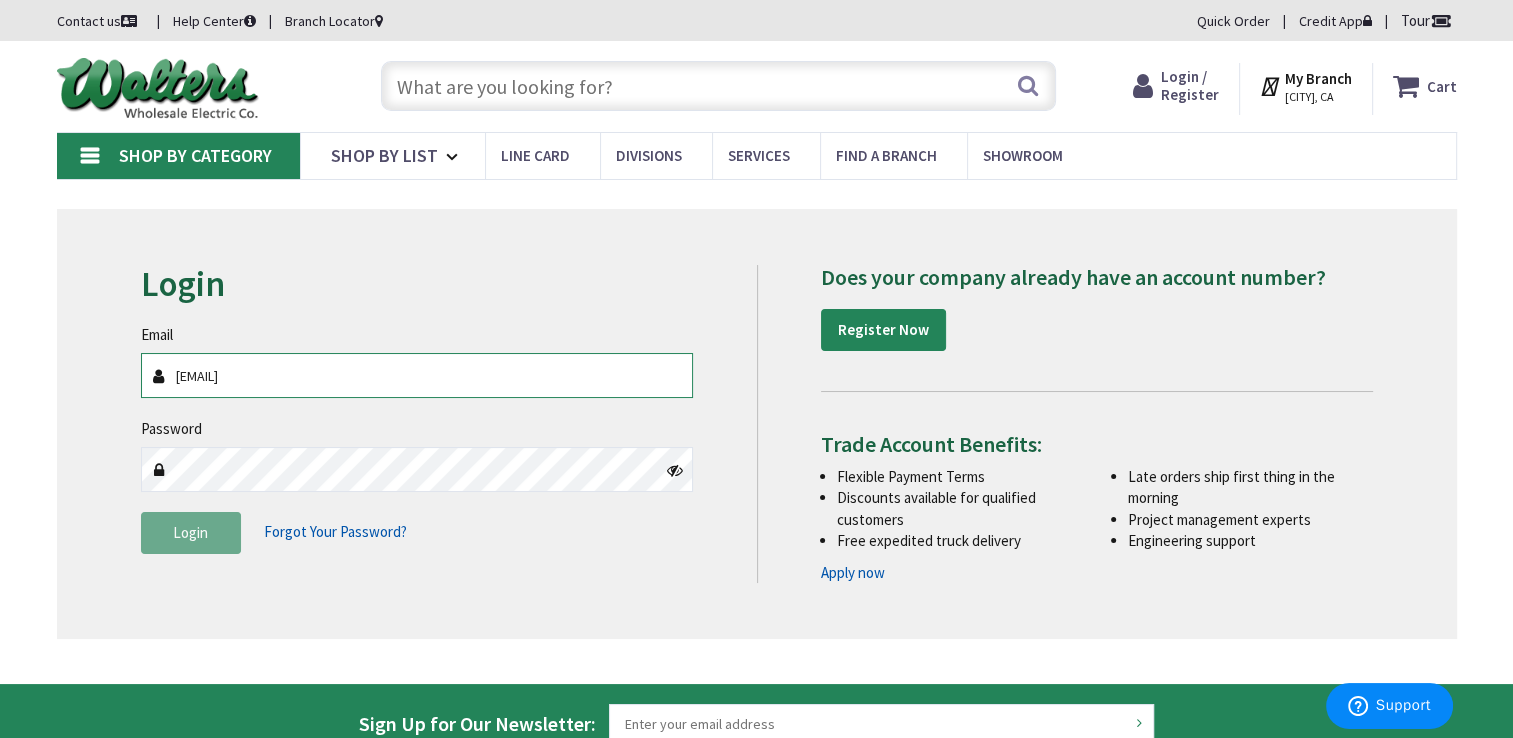 type on "accounting@h7contracting.com" 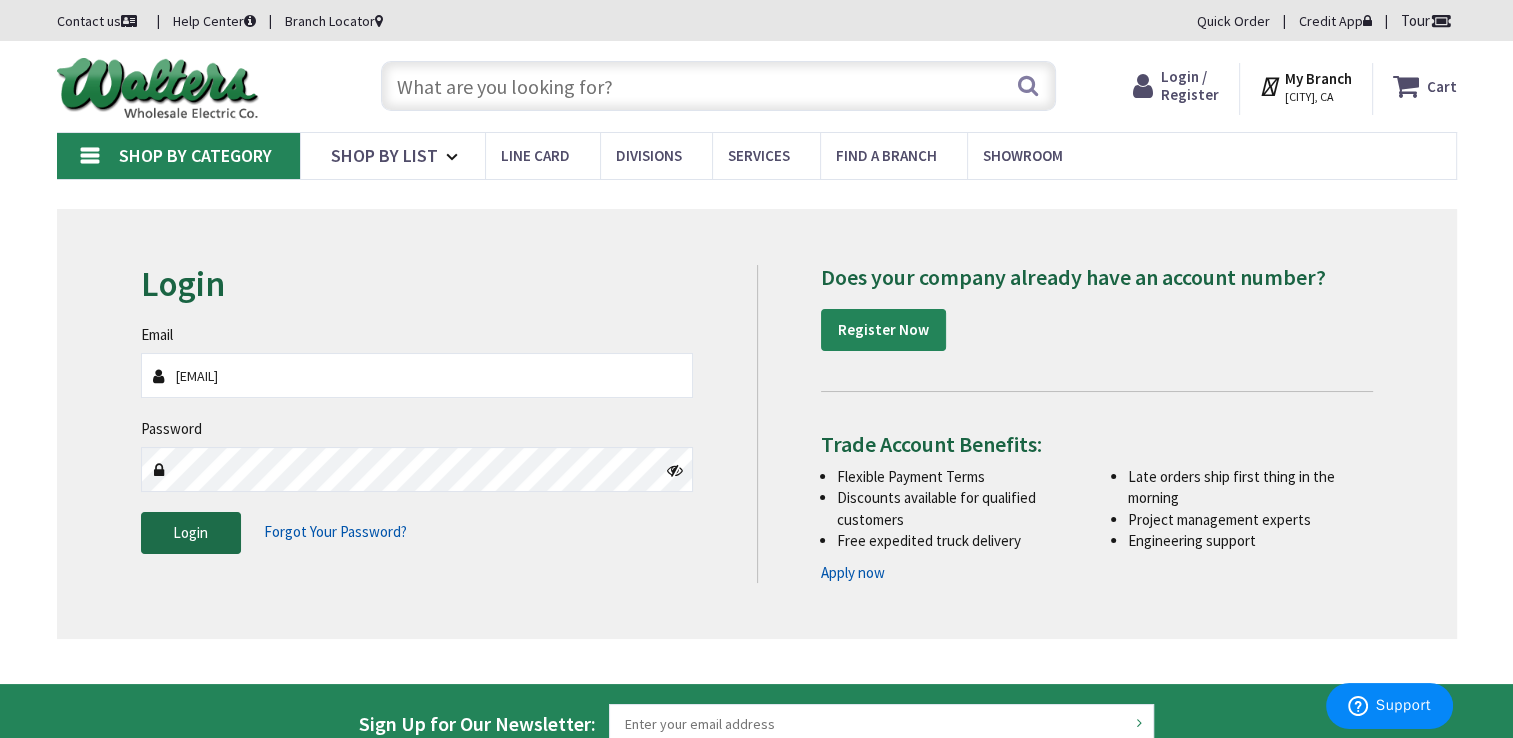click on "Login" at bounding box center [190, 532] 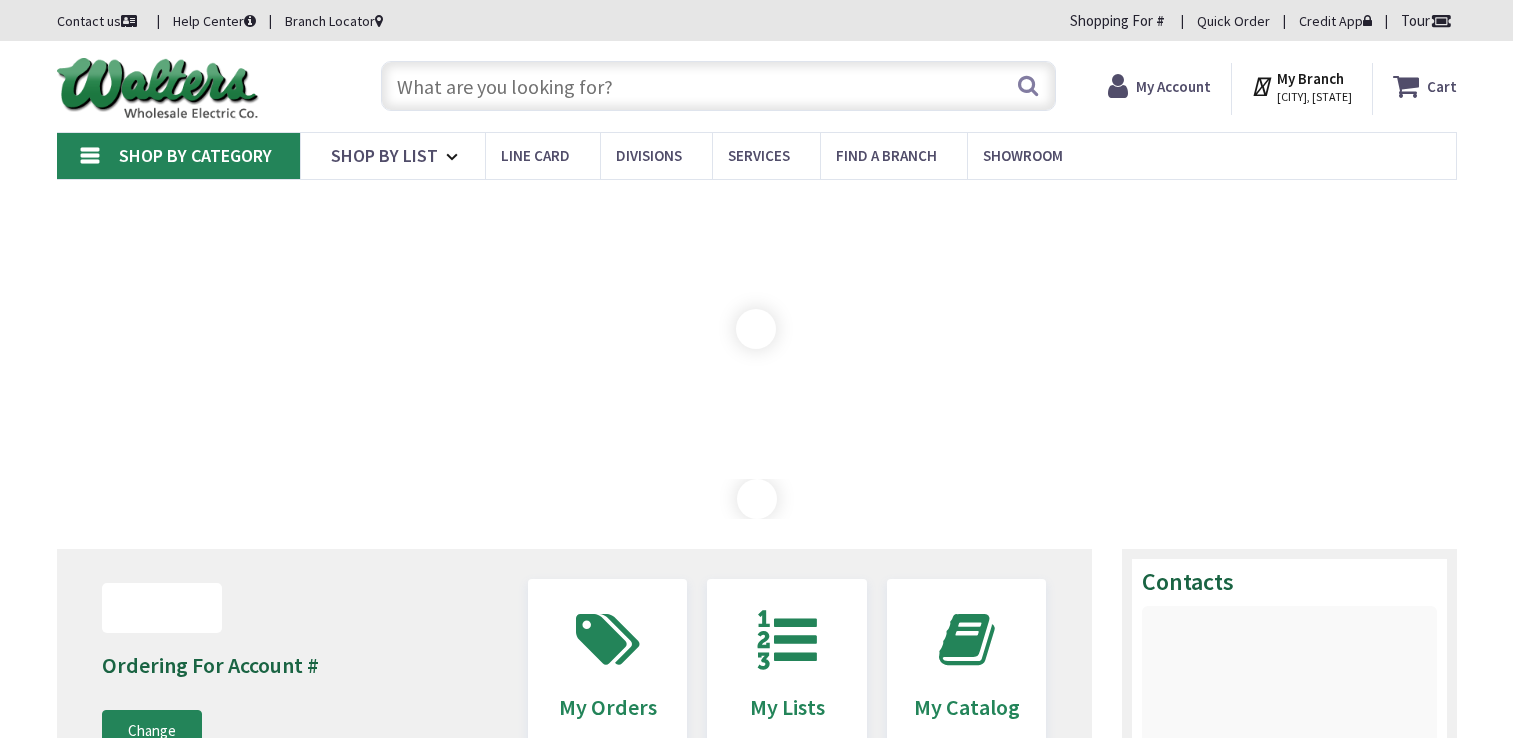 scroll, scrollTop: 0, scrollLeft: 0, axis: both 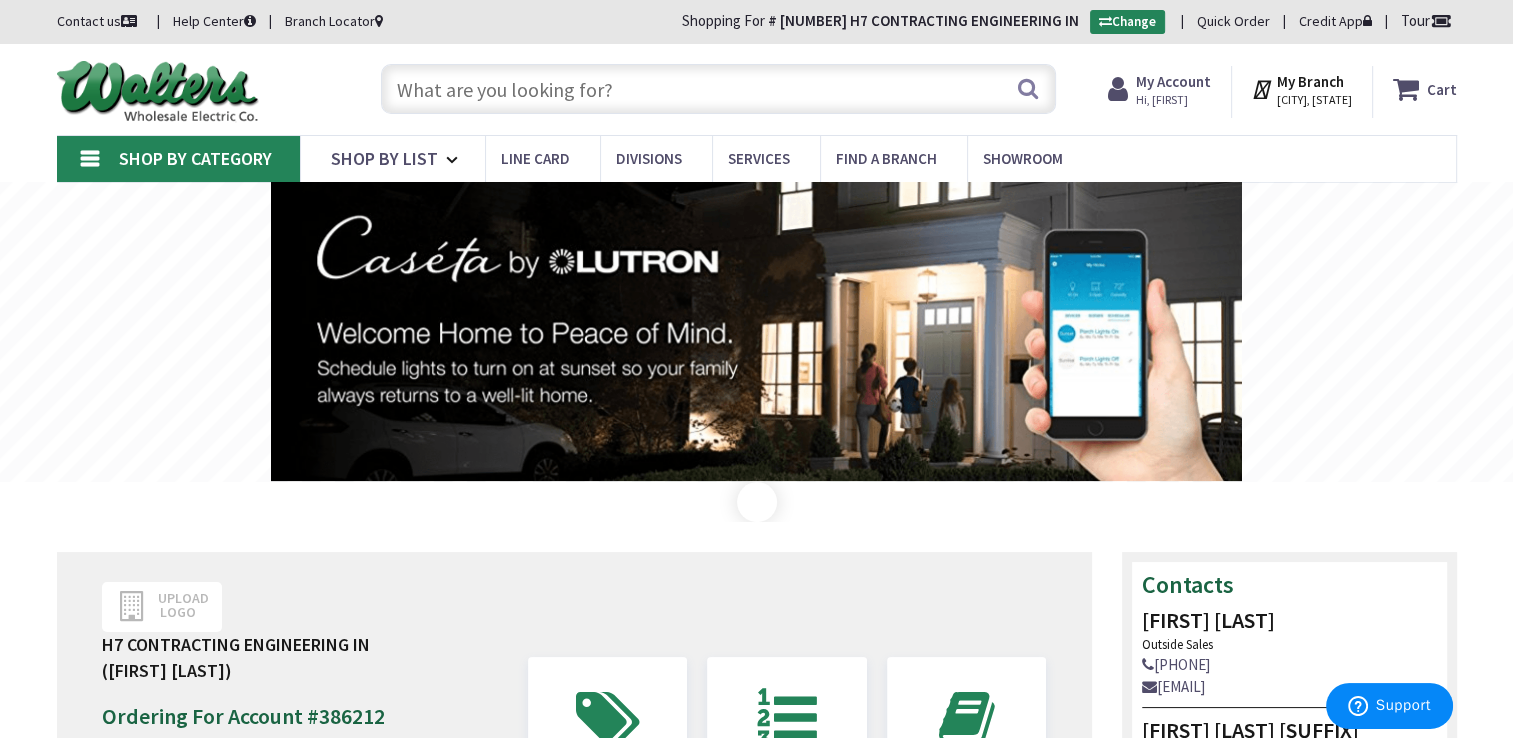 click on "Hi, [FIRST]" at bounding box center (1173, 100) 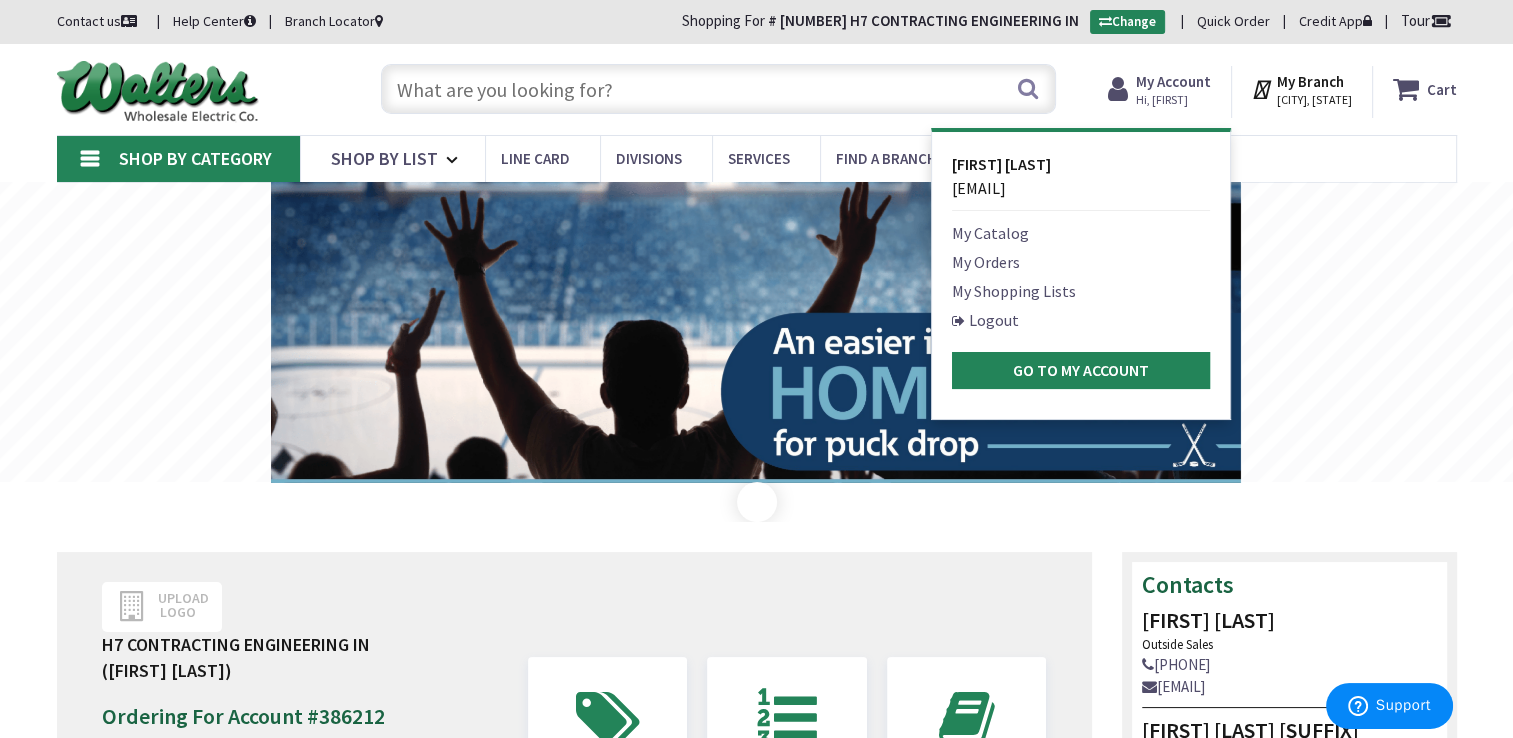 click on "My Orders" at bounding box center [986, 262] 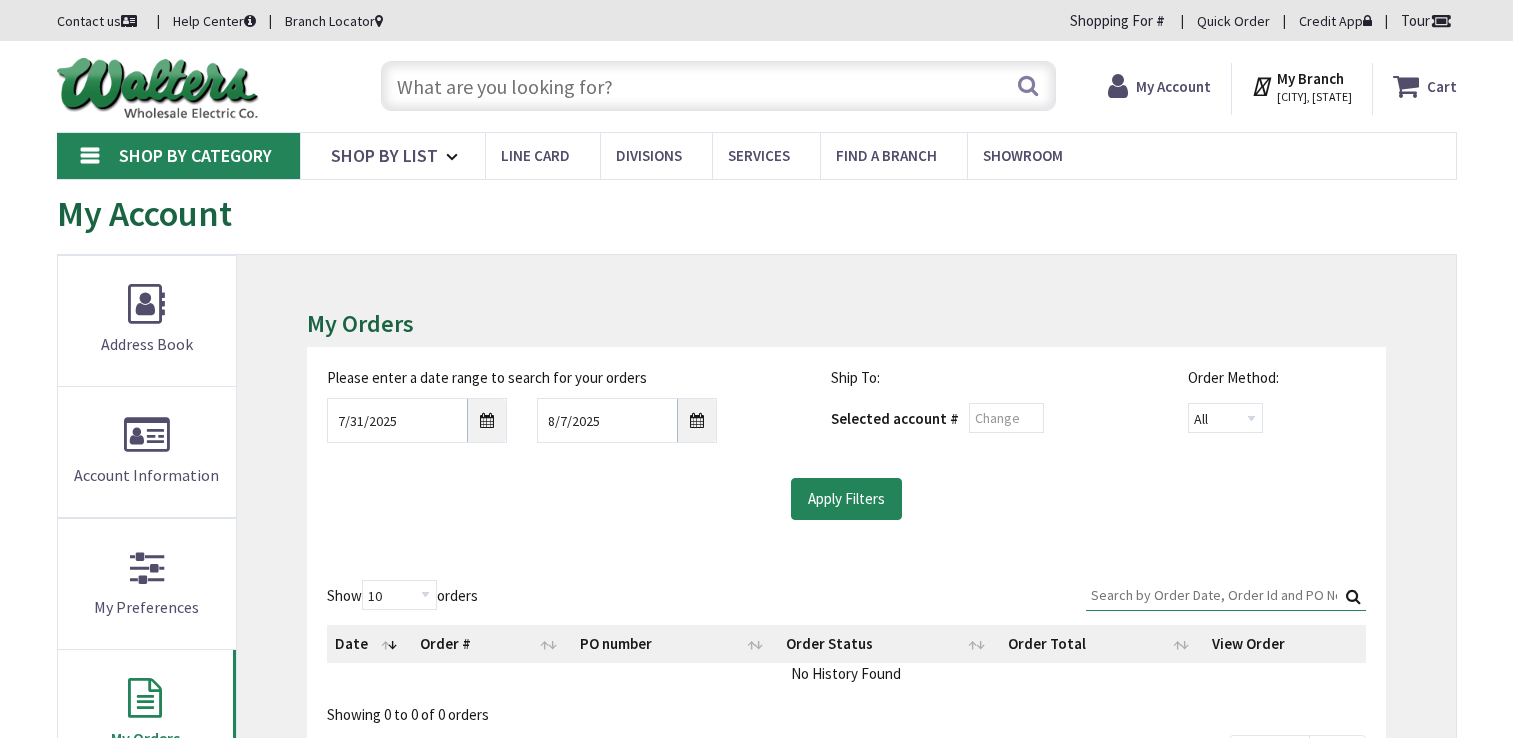 scroll, scrollTop: 0, scrollLeft: 0, axis: both 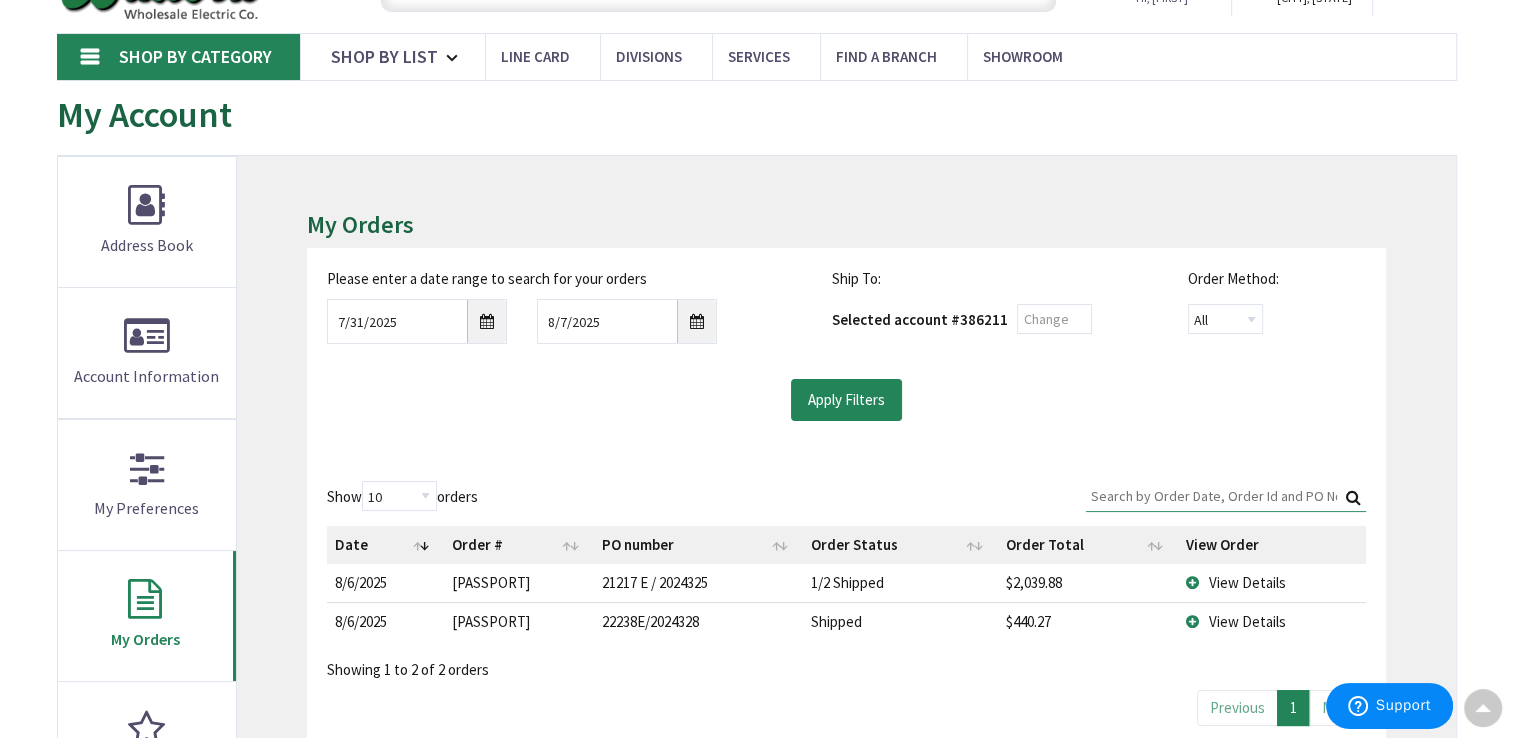 click on "View Details" at bounding box center (1247, 582) 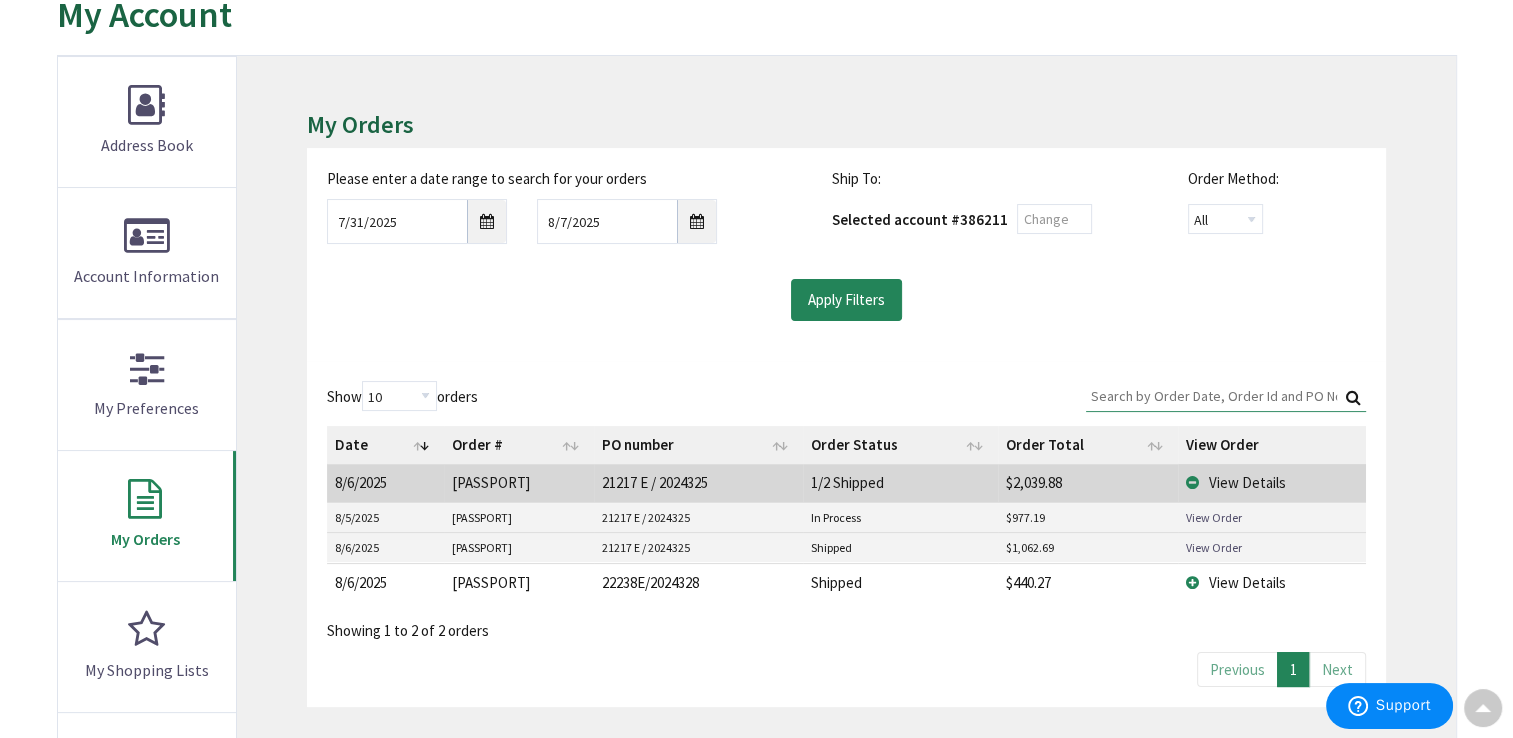 scroll, scrollTop: 402, scrollLeft: 0, axis: vertical 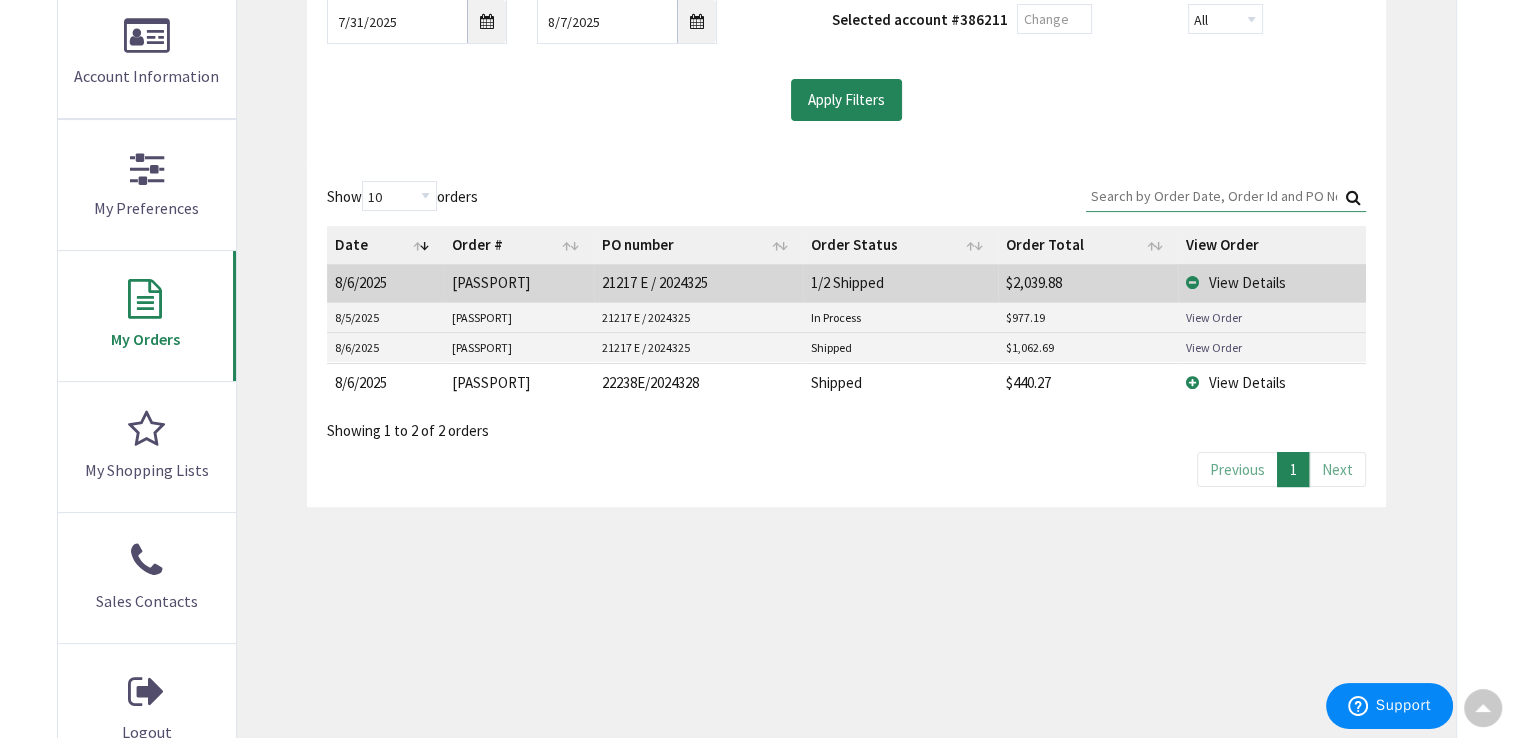 click on "View Details" at bounding box center (1247, 282) 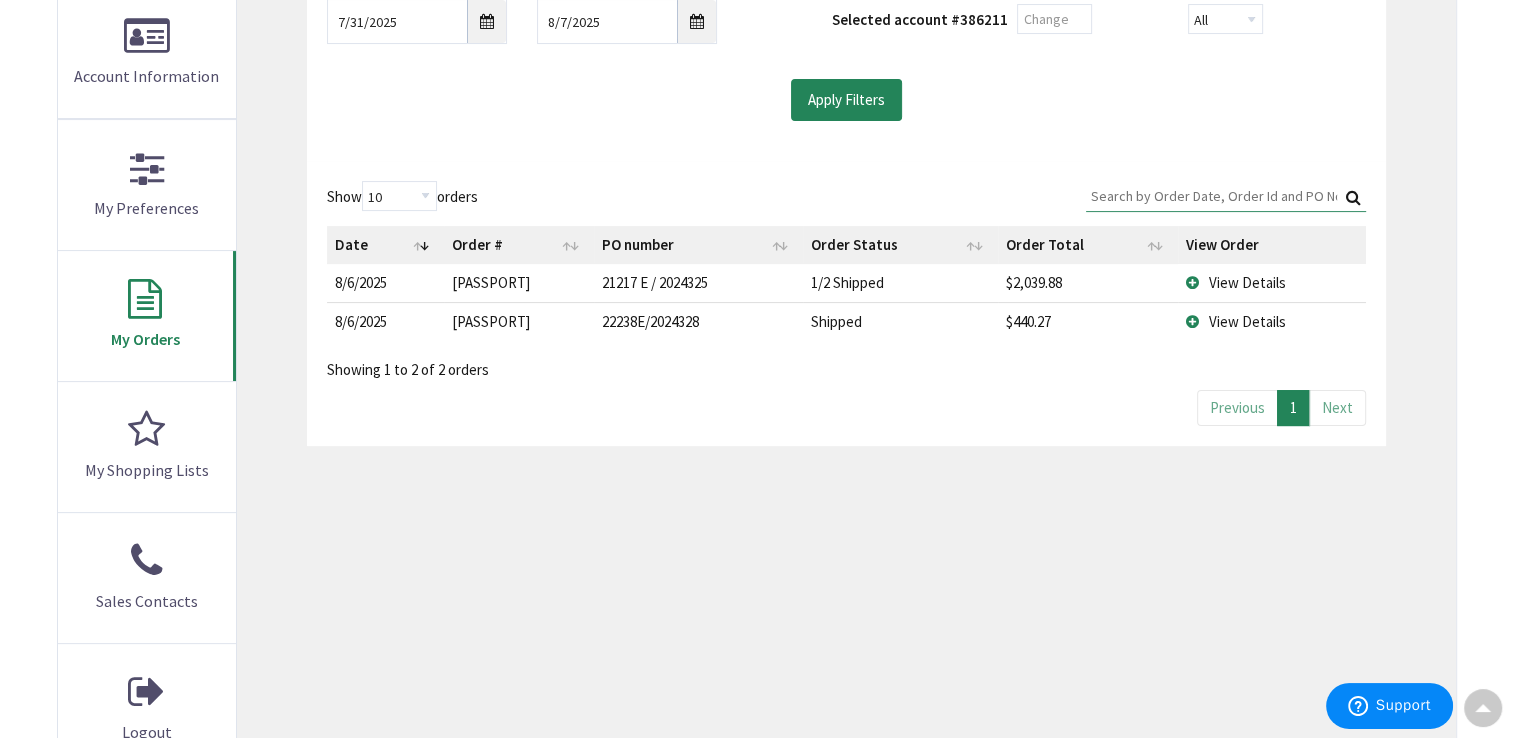 click on "View Details" at bounding box center [1247, 282] 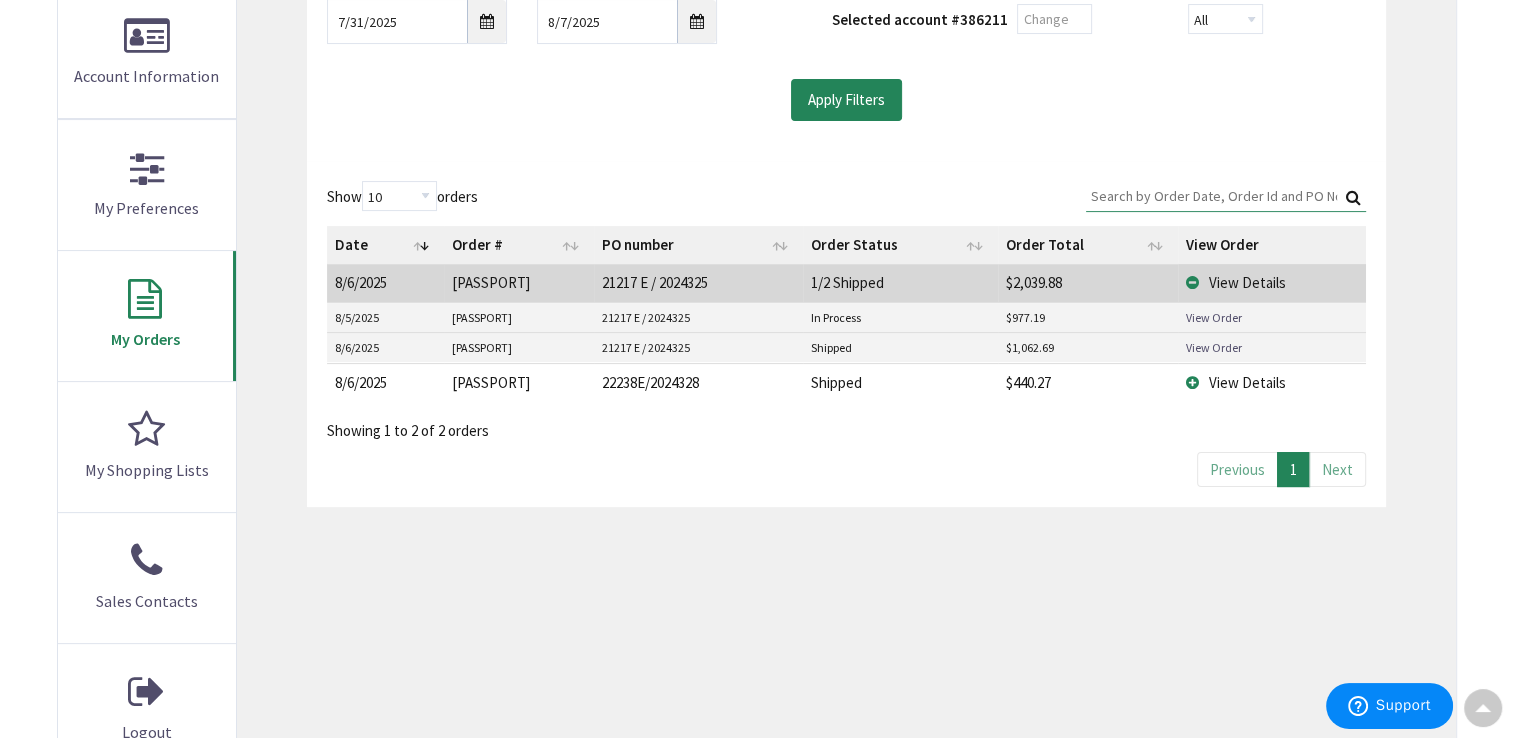 click on "8/6/2025" at bounding box center [385, 282] 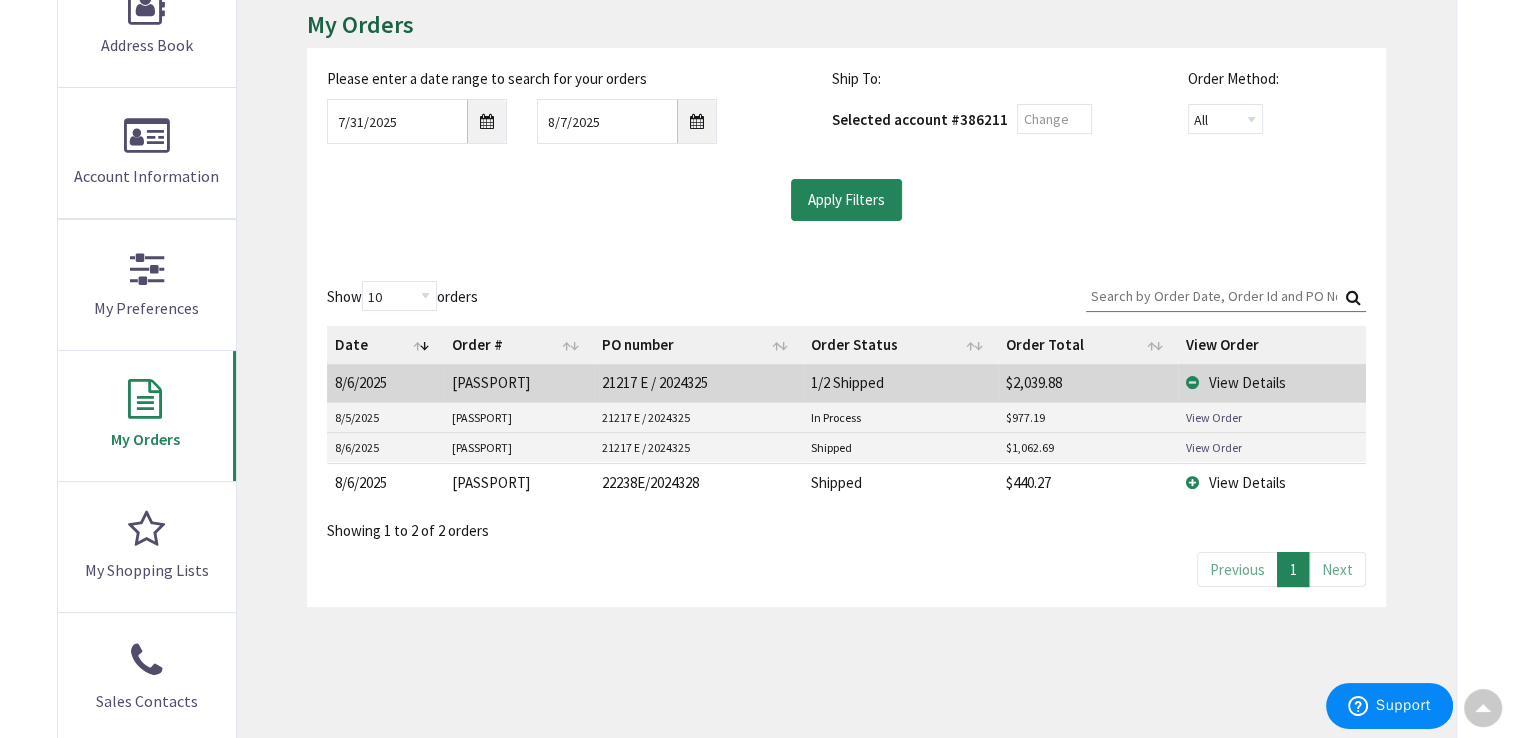 scroll, scrollTop: 0, scrollLeft: 0, axis: both 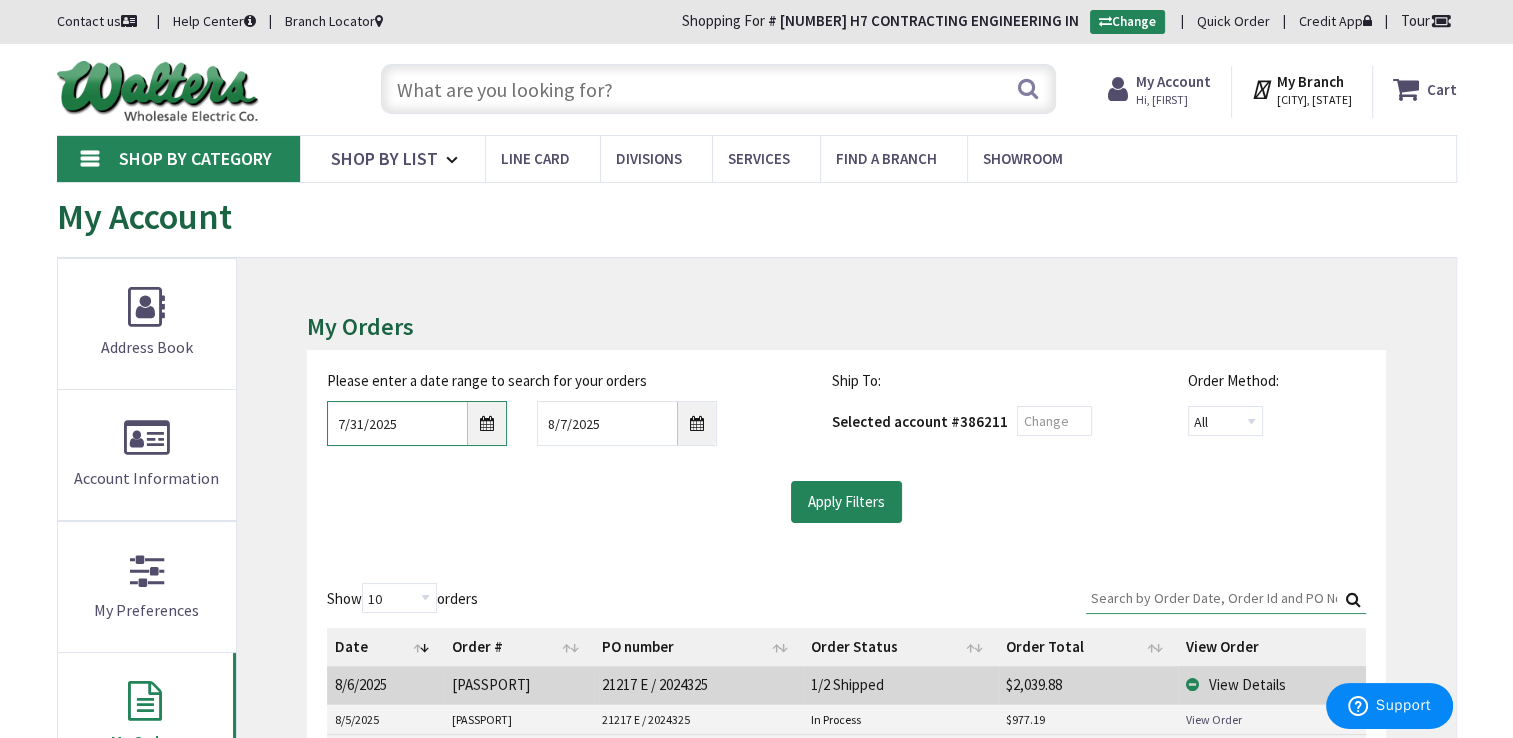 click on "7/31/2025" at bounding box center [417, 423] 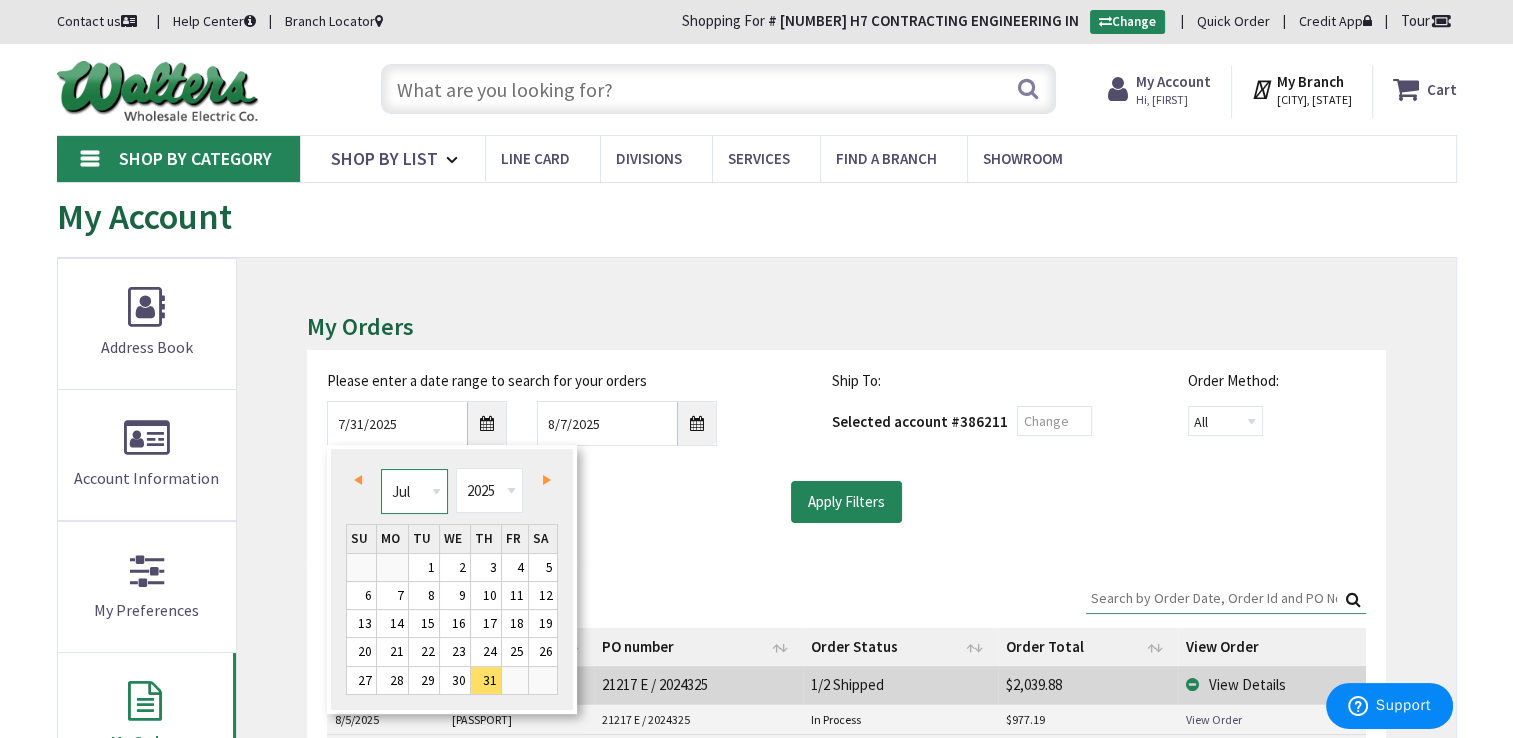 click on "Jan Feb Mar Apr May Jun Jul Aug Sep Oct Nov Dec" at bounding box center (414, 491) 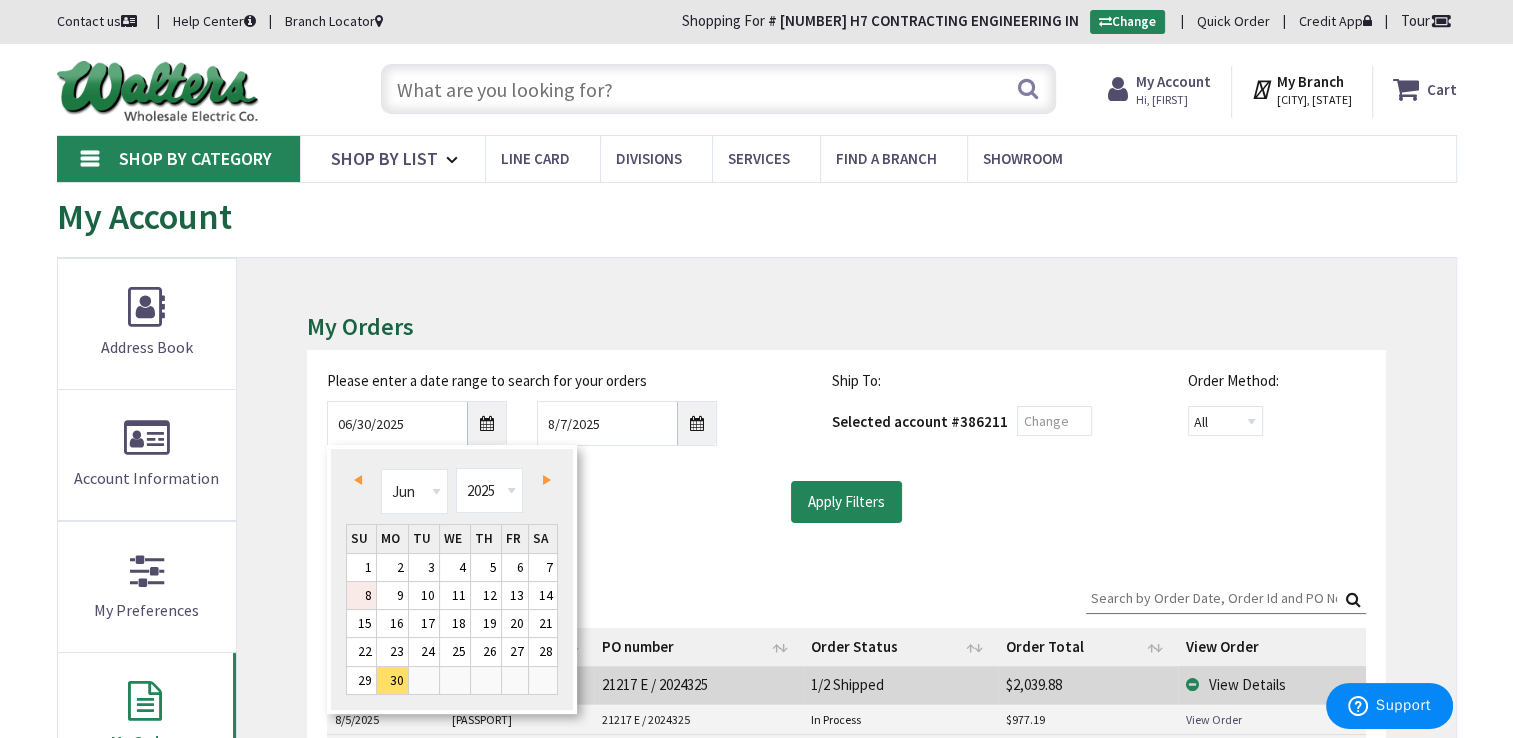click on "8" at bounding box center [361, 595] 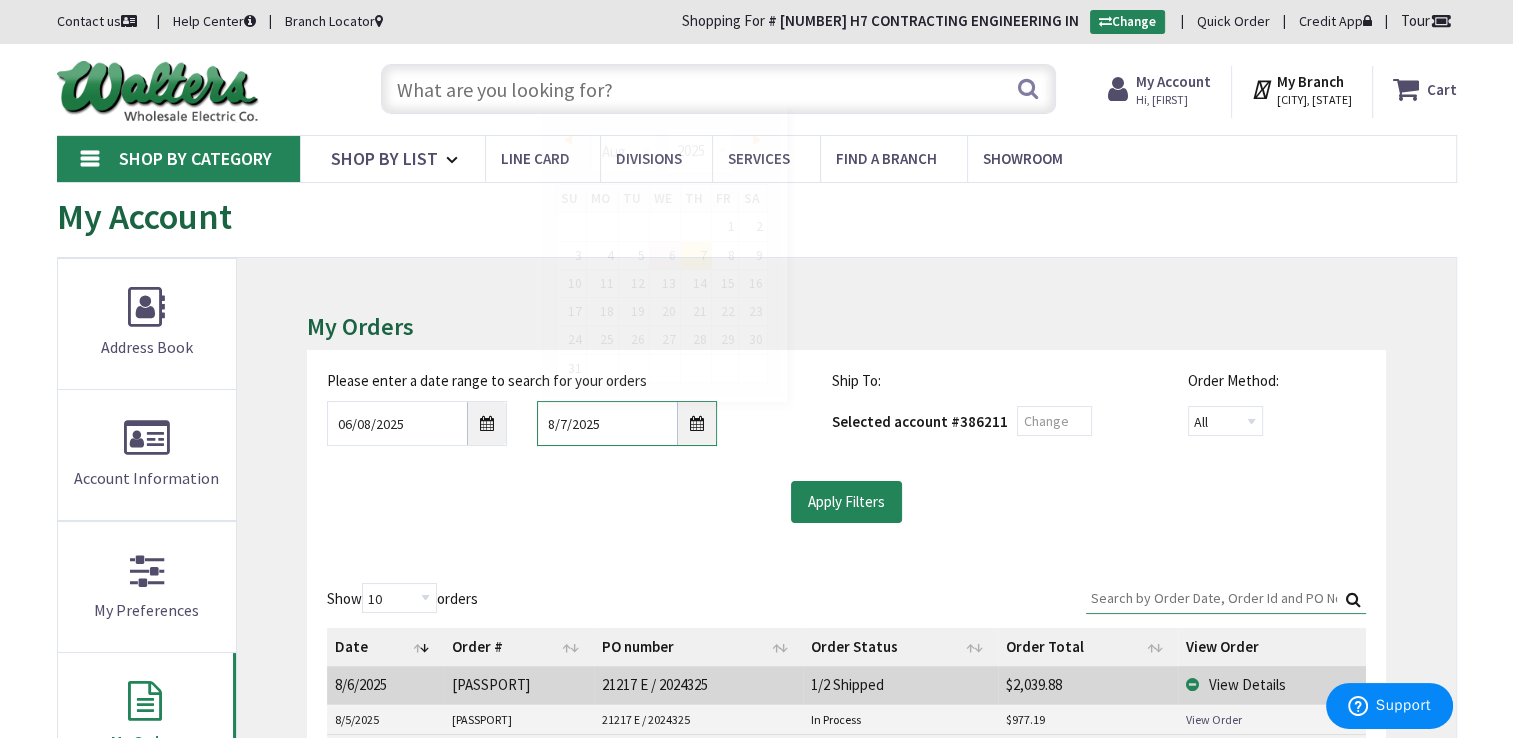click on "8/7/2025" at bounding box center [627, 423] 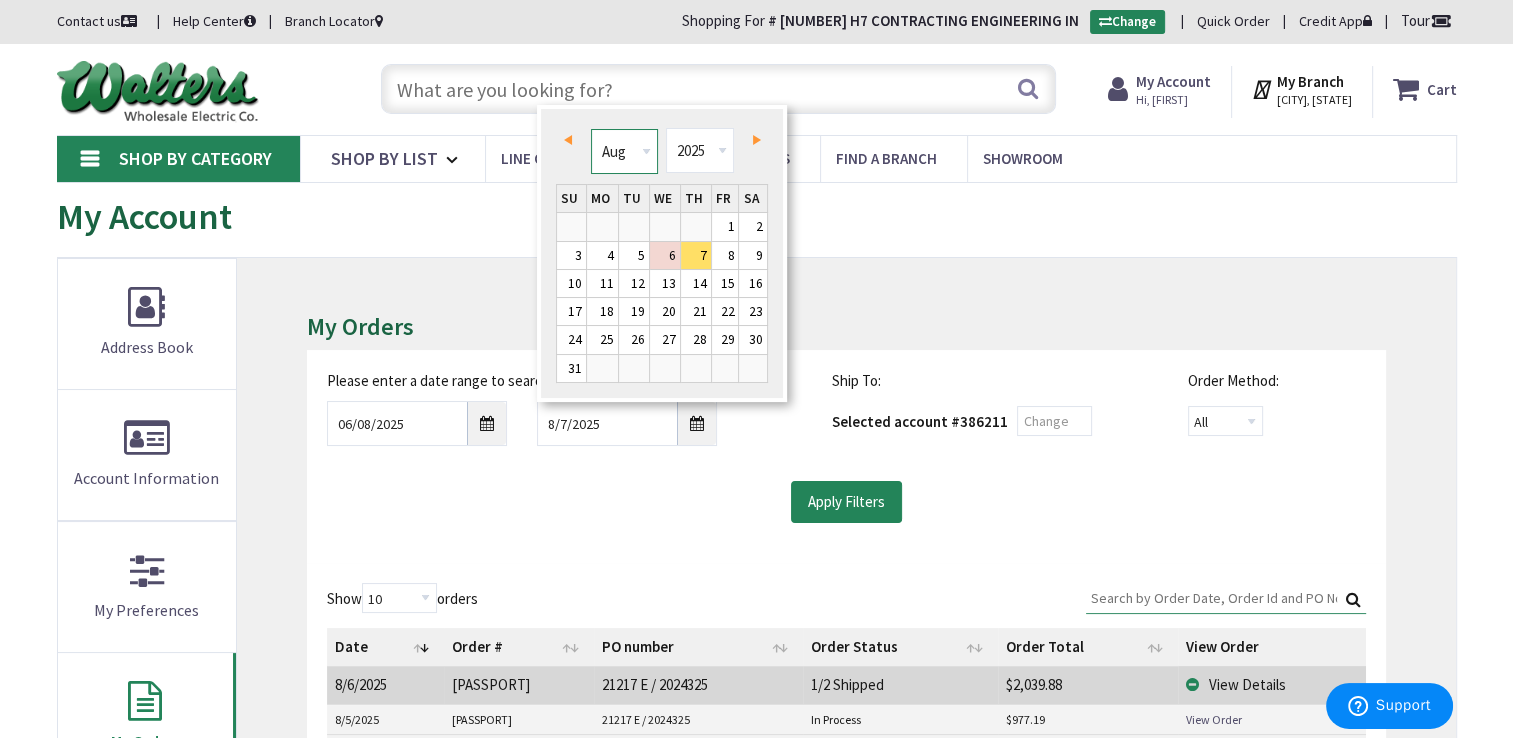drag, startPoint x: 624, startPoint y: 150, endPoint x: 635, endPoint y: 167, distance: 20.248457 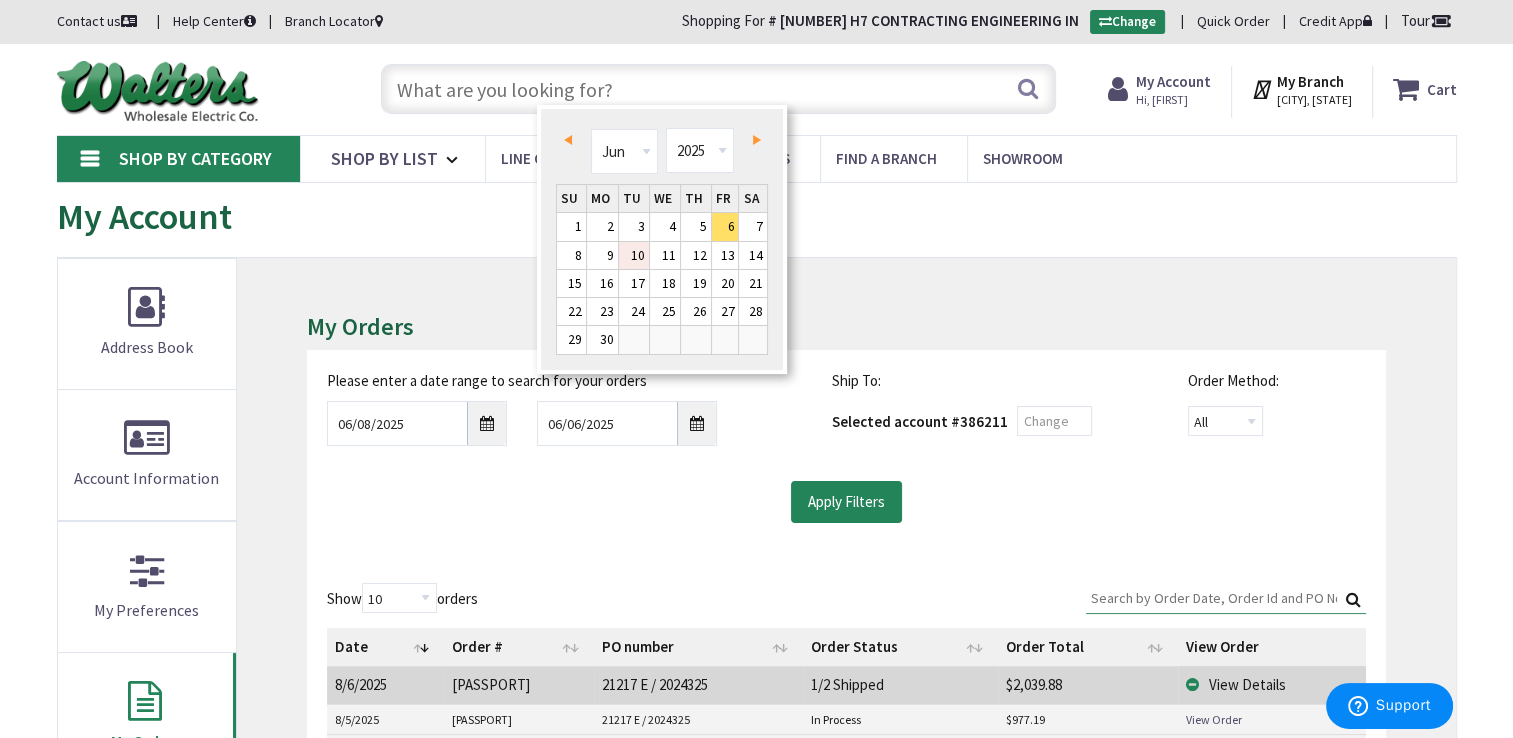 drag, startPoint x: 640, startPoint y: 258, endPoint x: 752, endPoint y: 343, distance: 140.60228 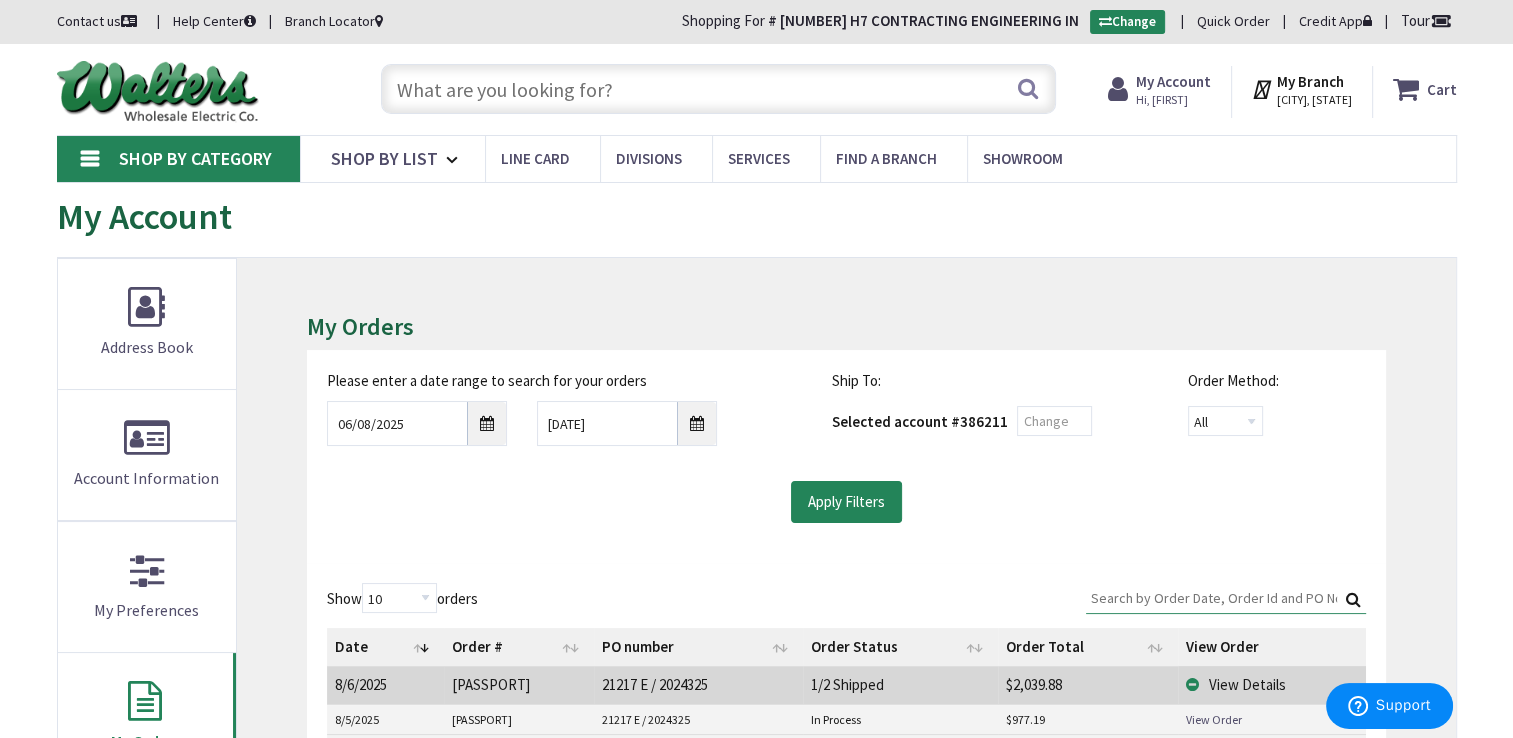 click on "Apply Filters" at bounding box center [846, 502] 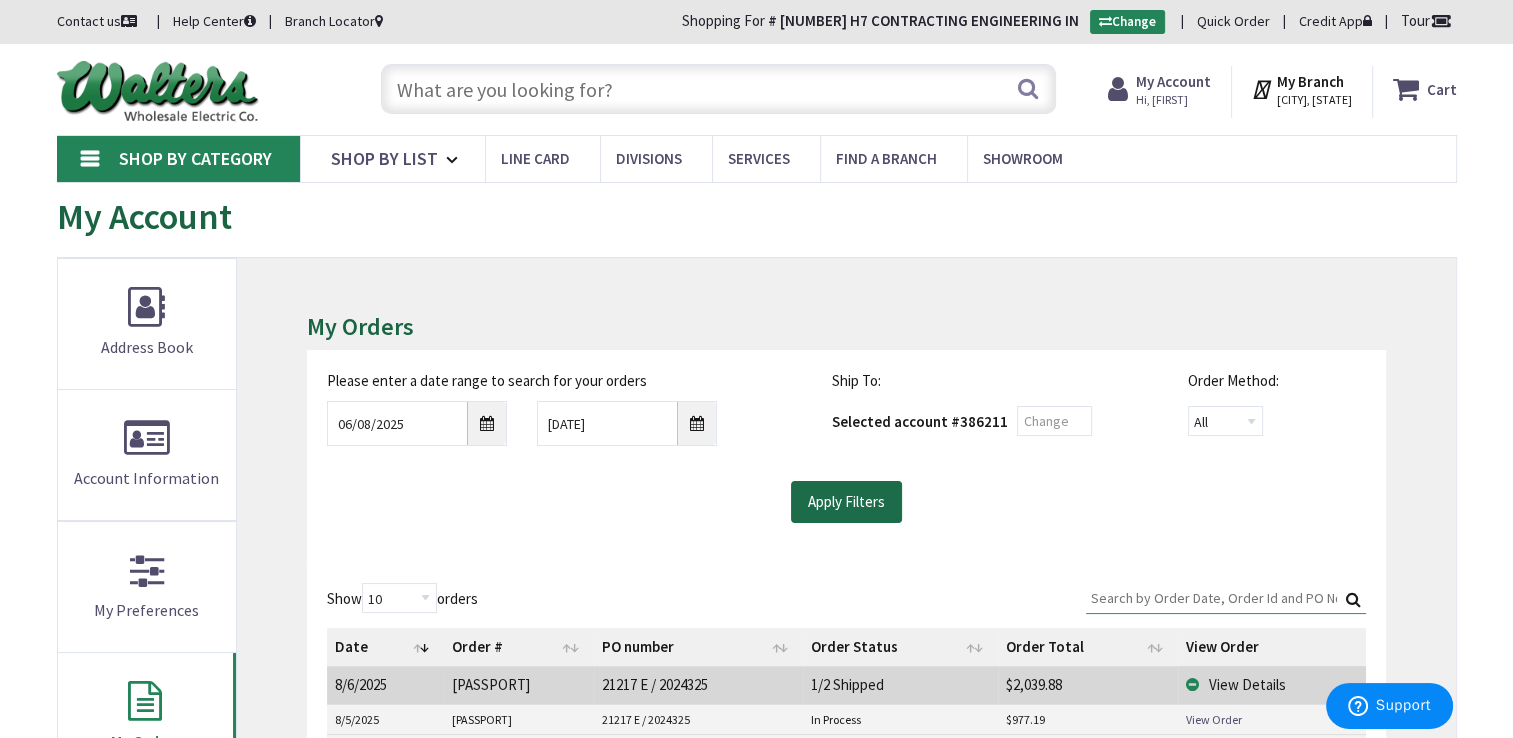 click on "Apply Filters" at bounding box center (846, 502) 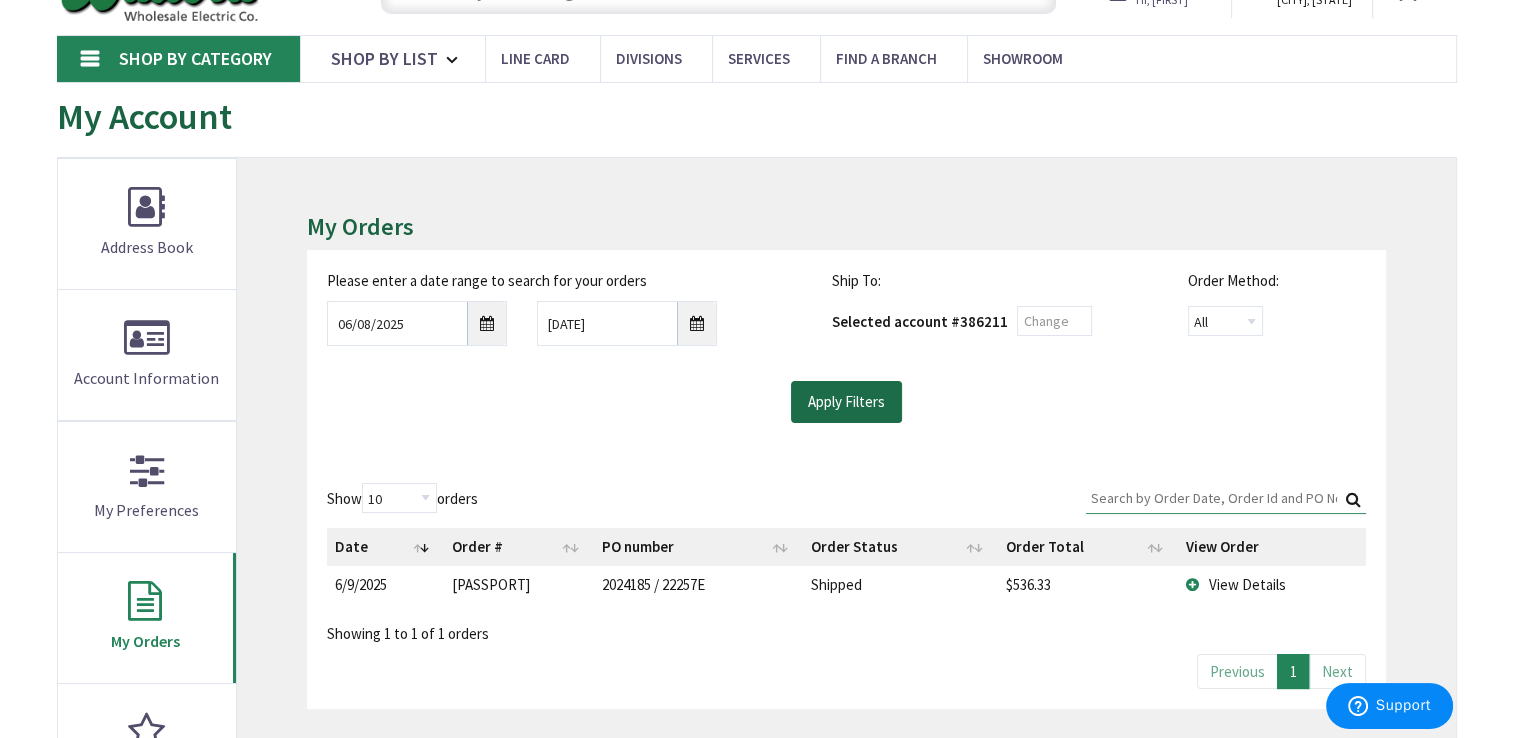 scroll, scrollTop: 300, scrollLeft: 0, axis: vertical 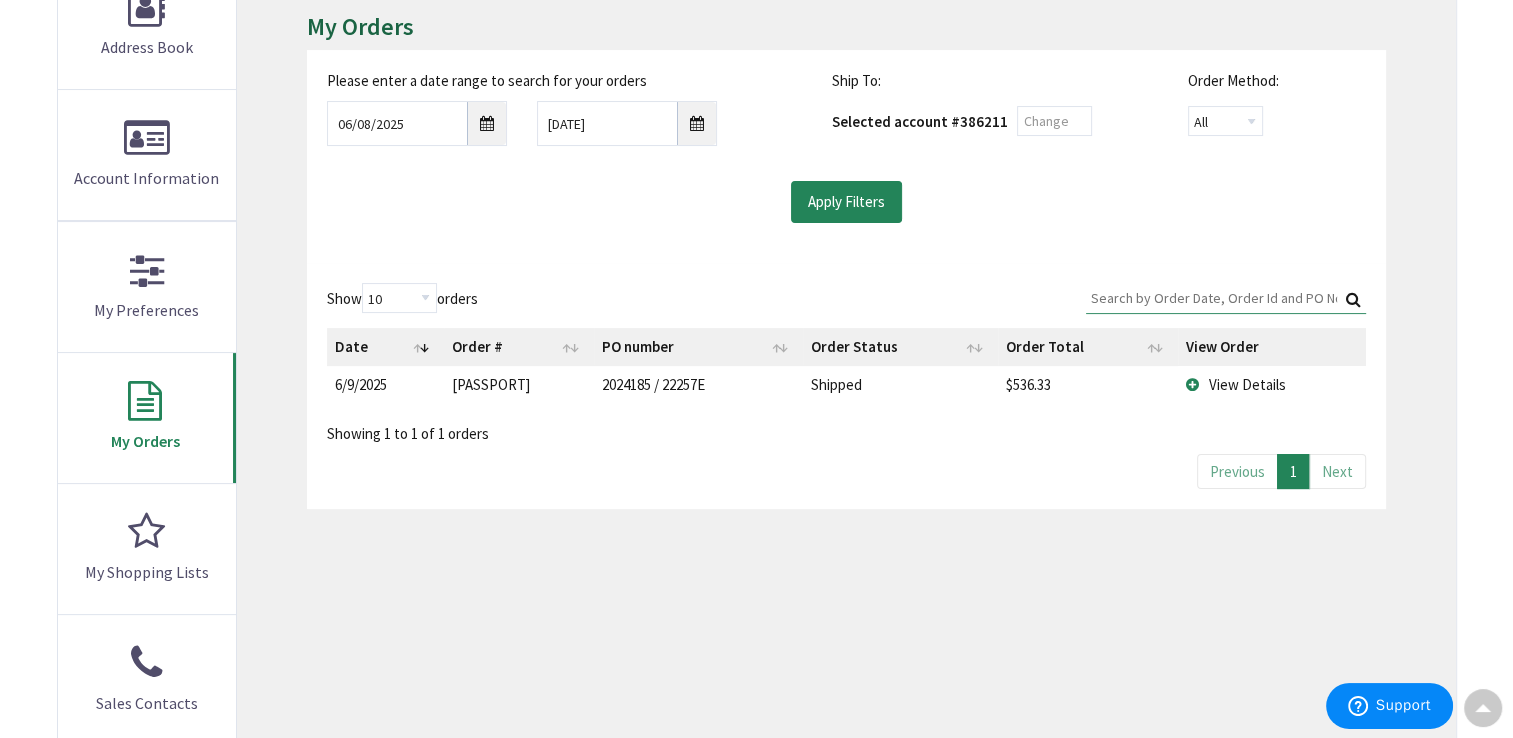 click on "View Details" at bounding box center [1247, 384] 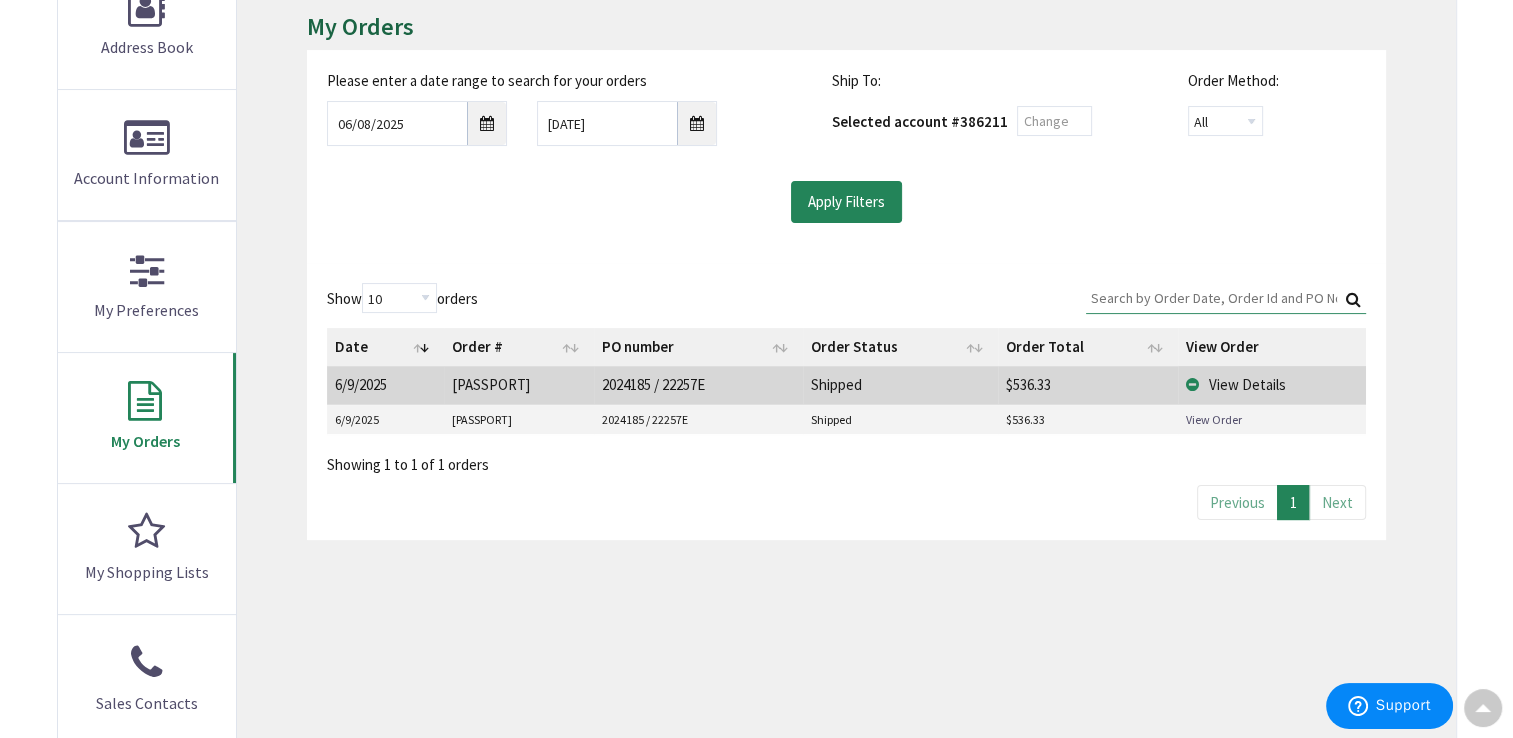 click on "View Details" at bounding box center (1247, 384) 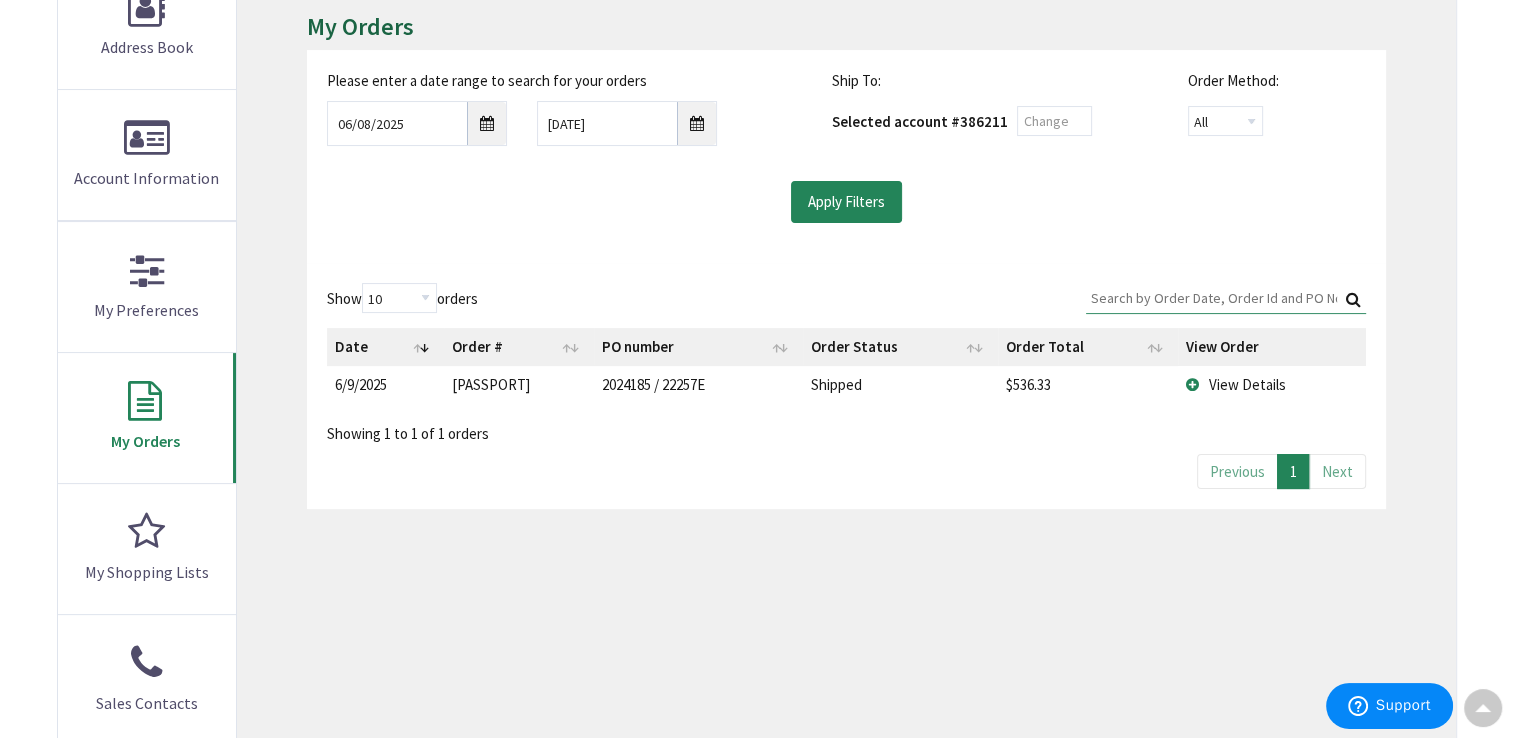 click on "View Details" at bounding box center [1247, 384] 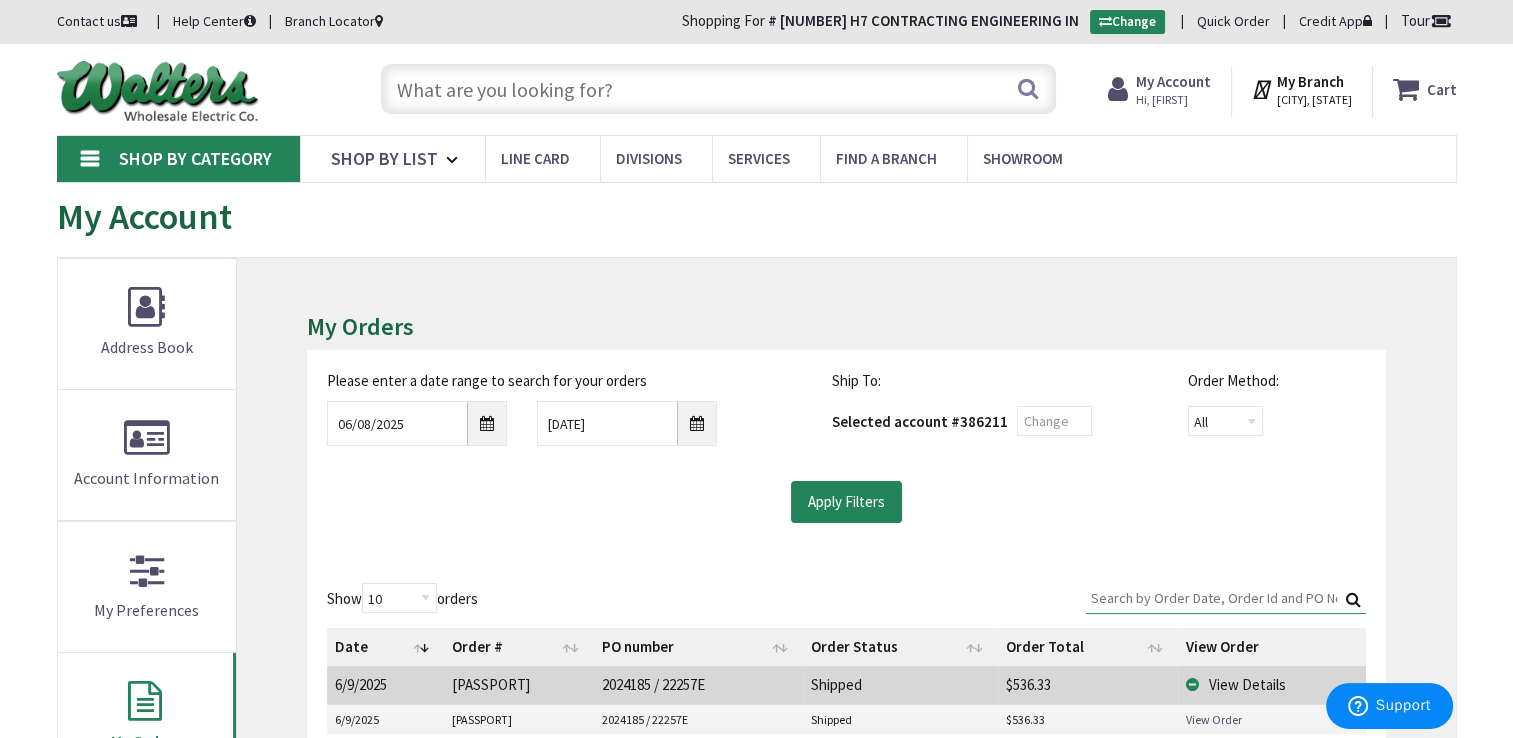 scroll, scrollTop: 100, scrollLeft: 0, axis: vertical 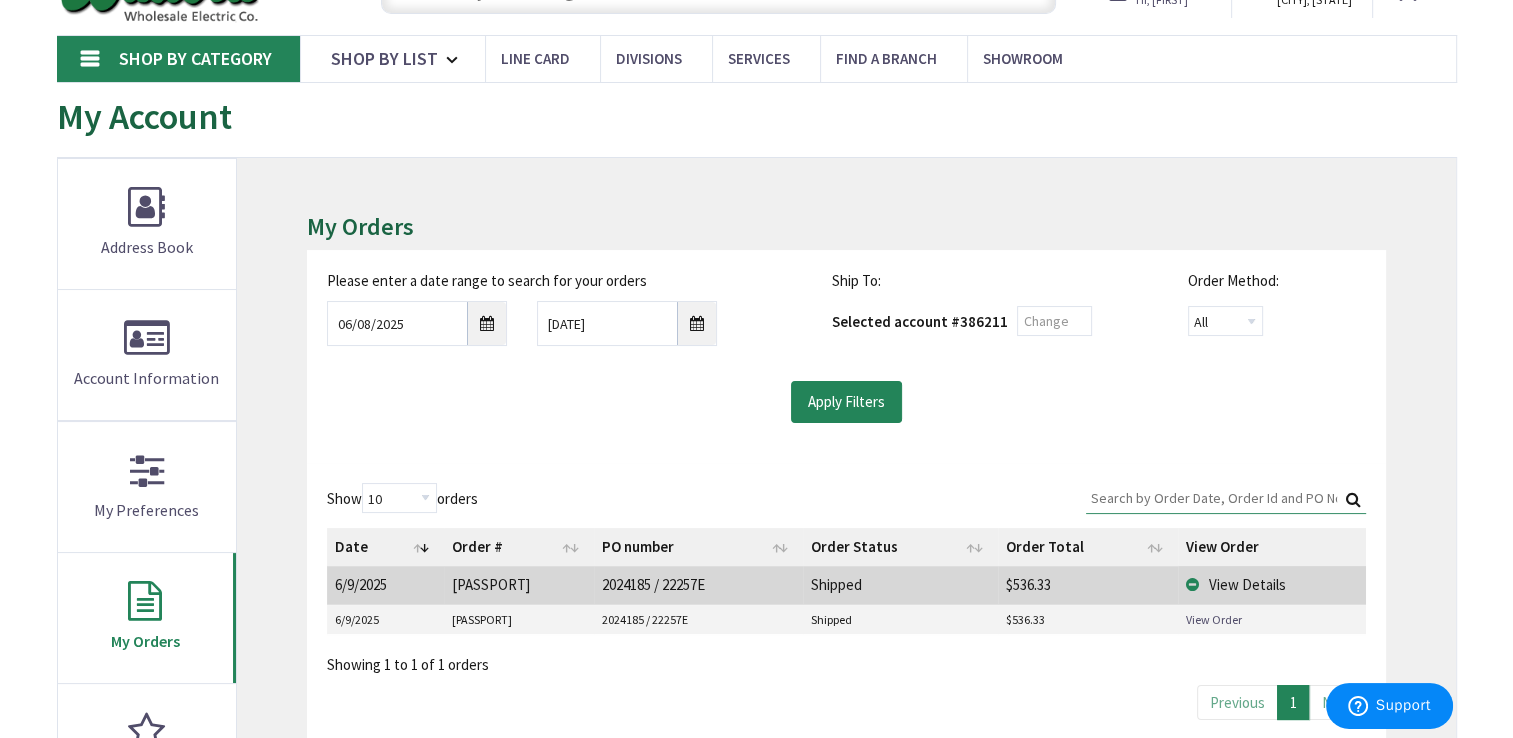 click on "View Details" at bounding box center (1247, 584) 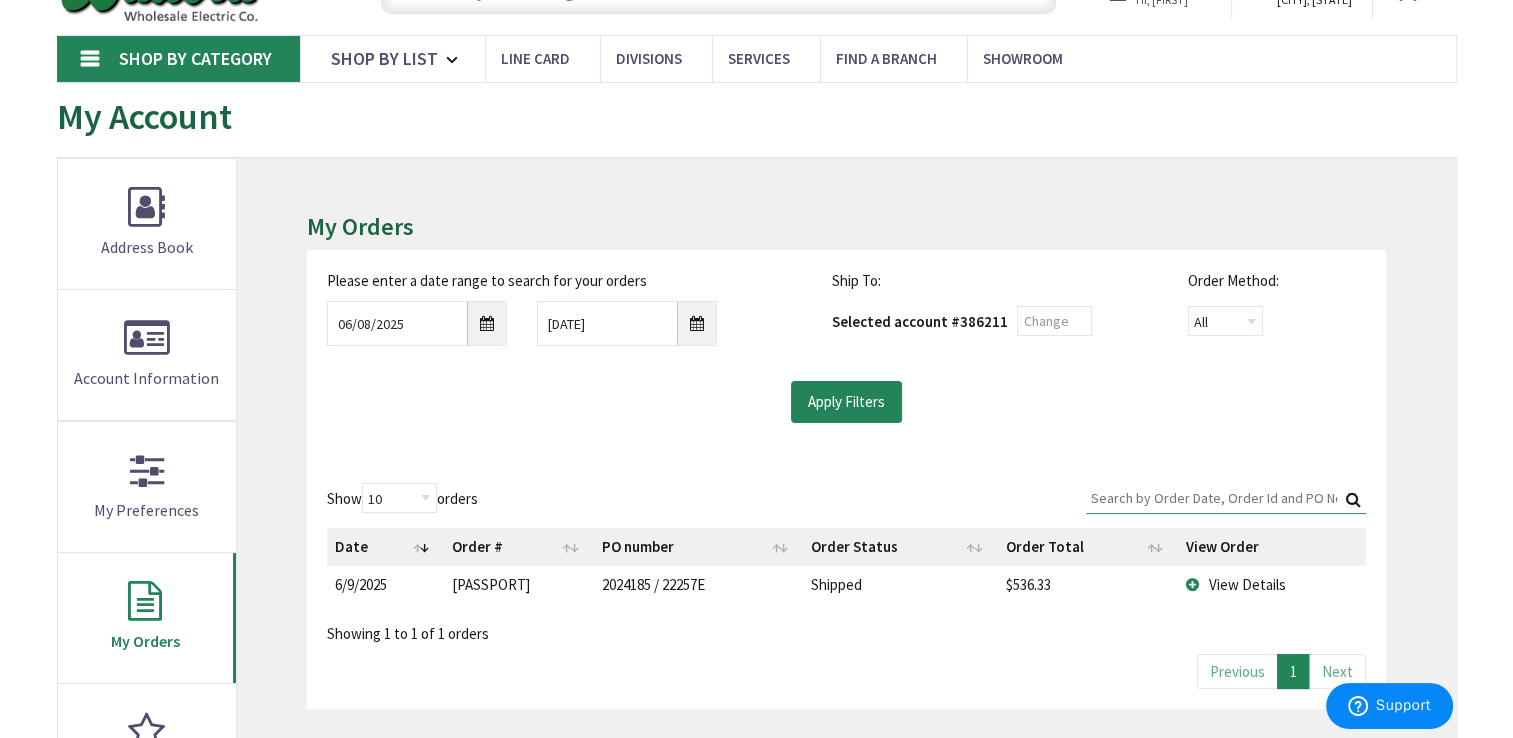 click on "View Details" at bounding box center [1247, 584] 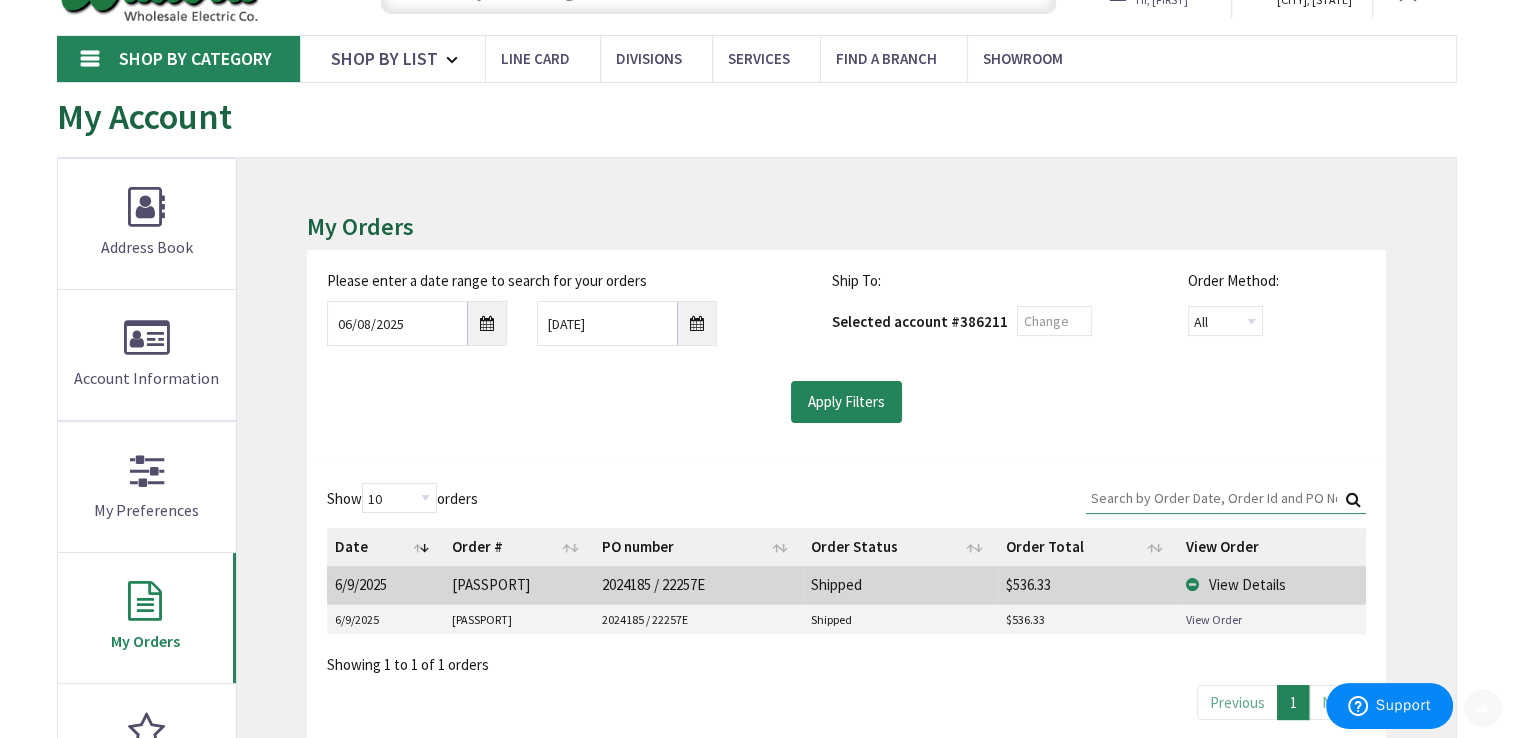 scroll, scrollTop: 0, scrollLeft: 0, axis: both 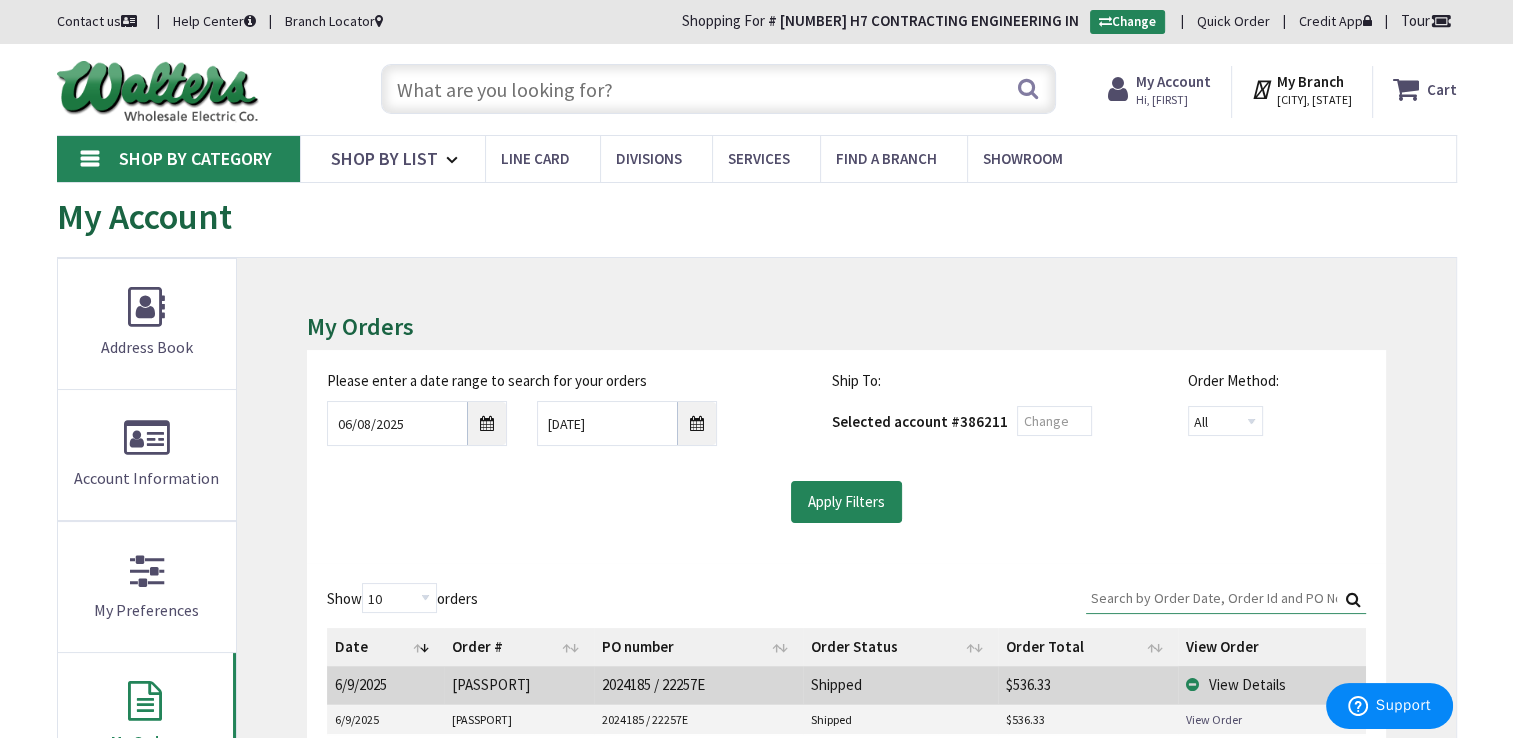 click on "My Account" at bounding box center (1173, 81) 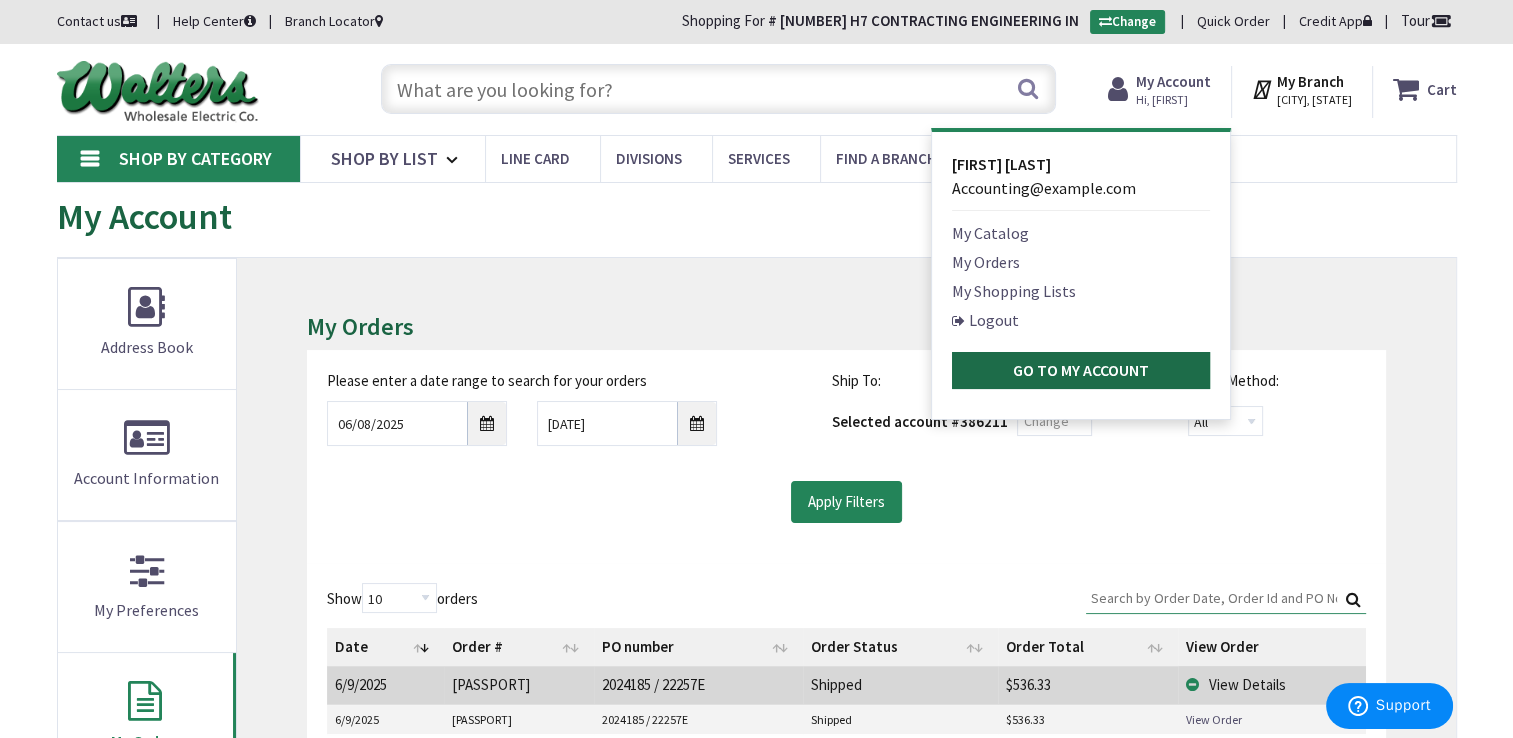click on "Go to My Account" at bounding box center [1081, 370] 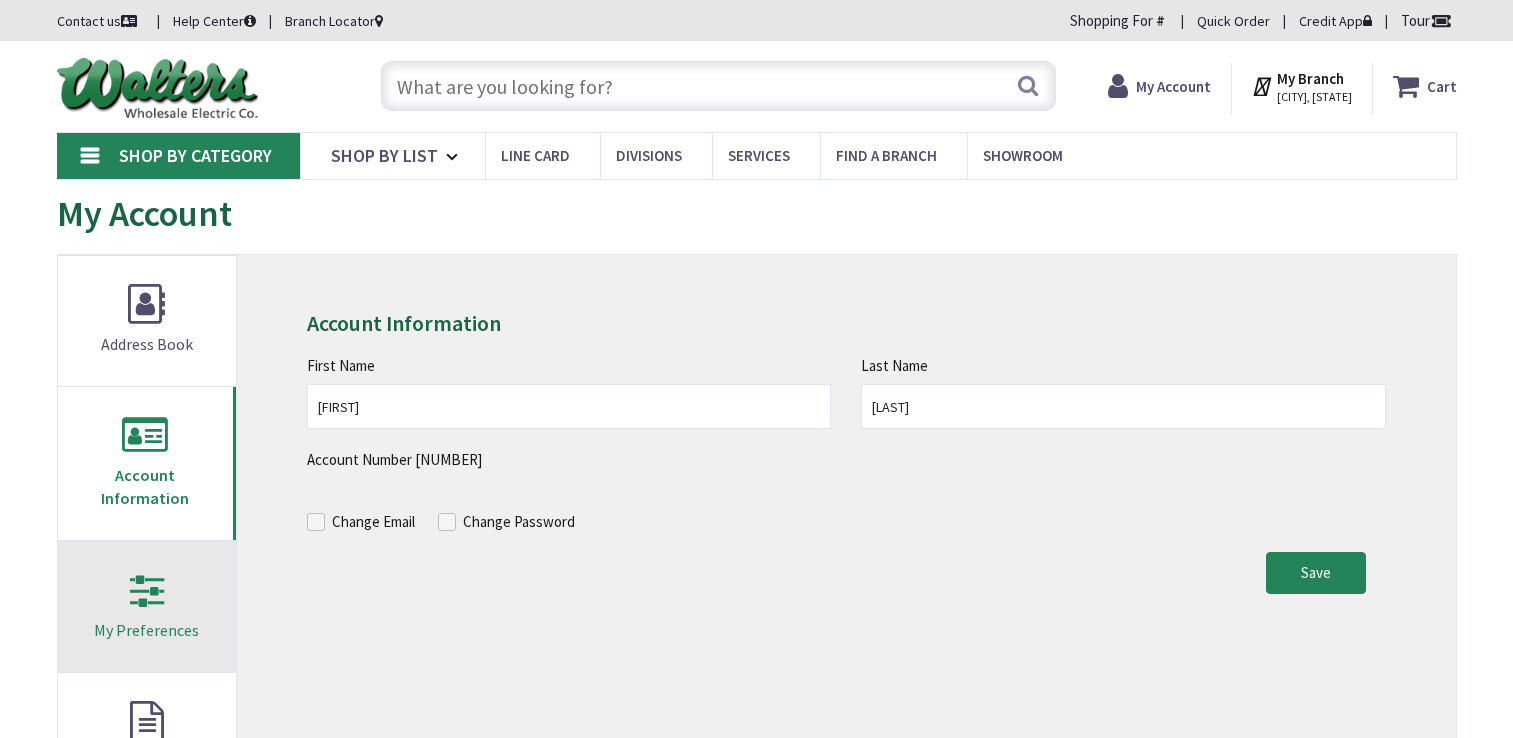 scroll, scrollTop: 0, scrollLeft: 0, axis: both 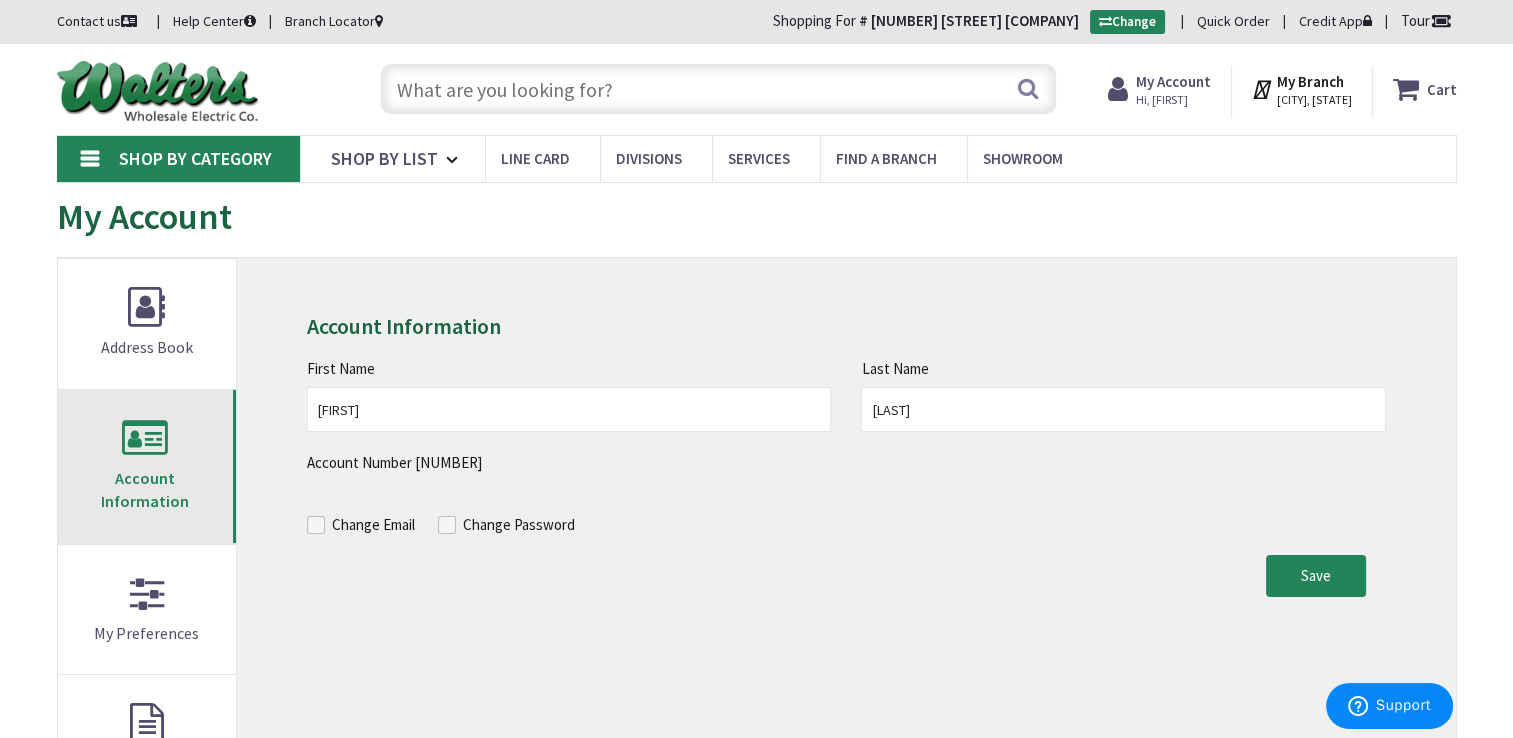click on "Account Information" at bounding box center (147, 466) 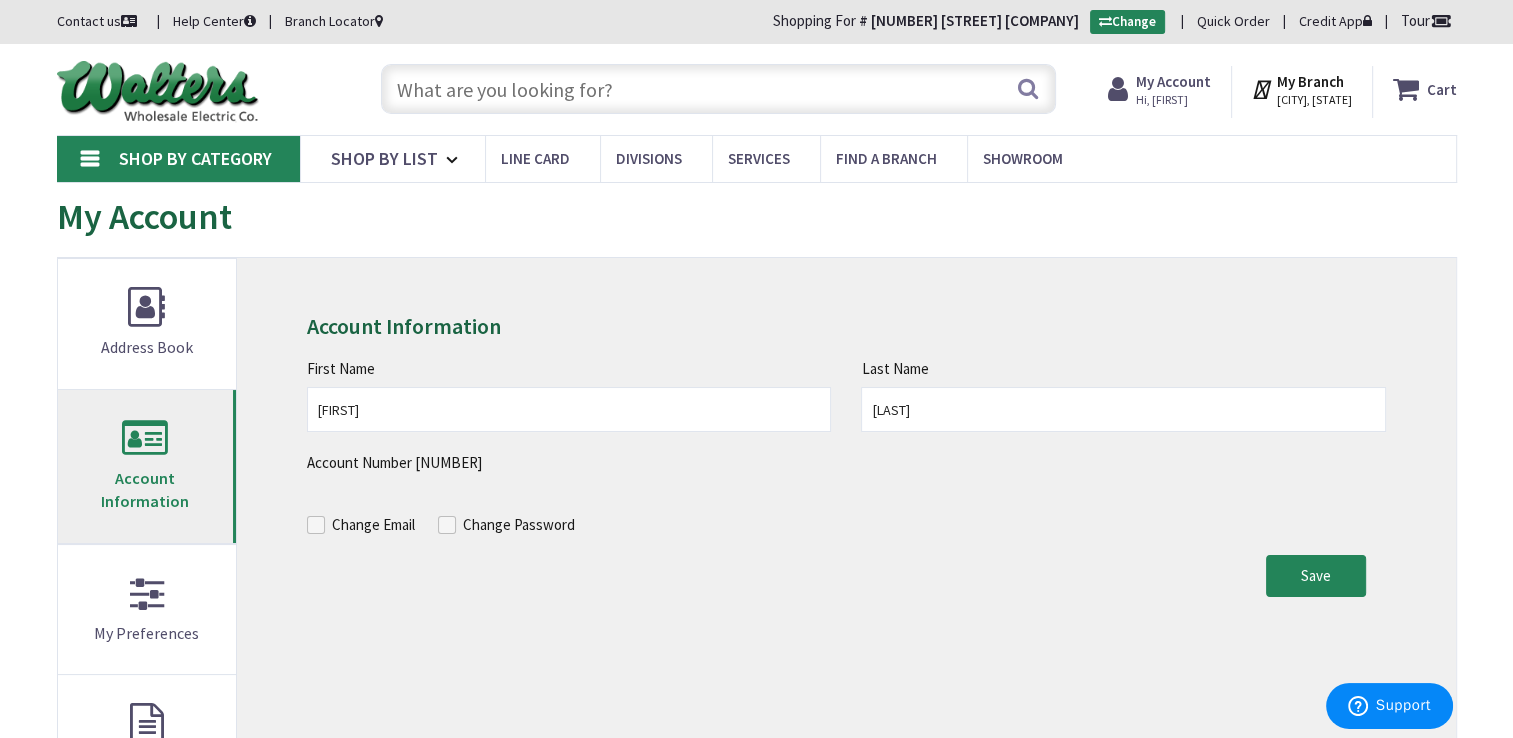 scroll, scrollTop: 300, scrollLeft: 0, axis: vertical 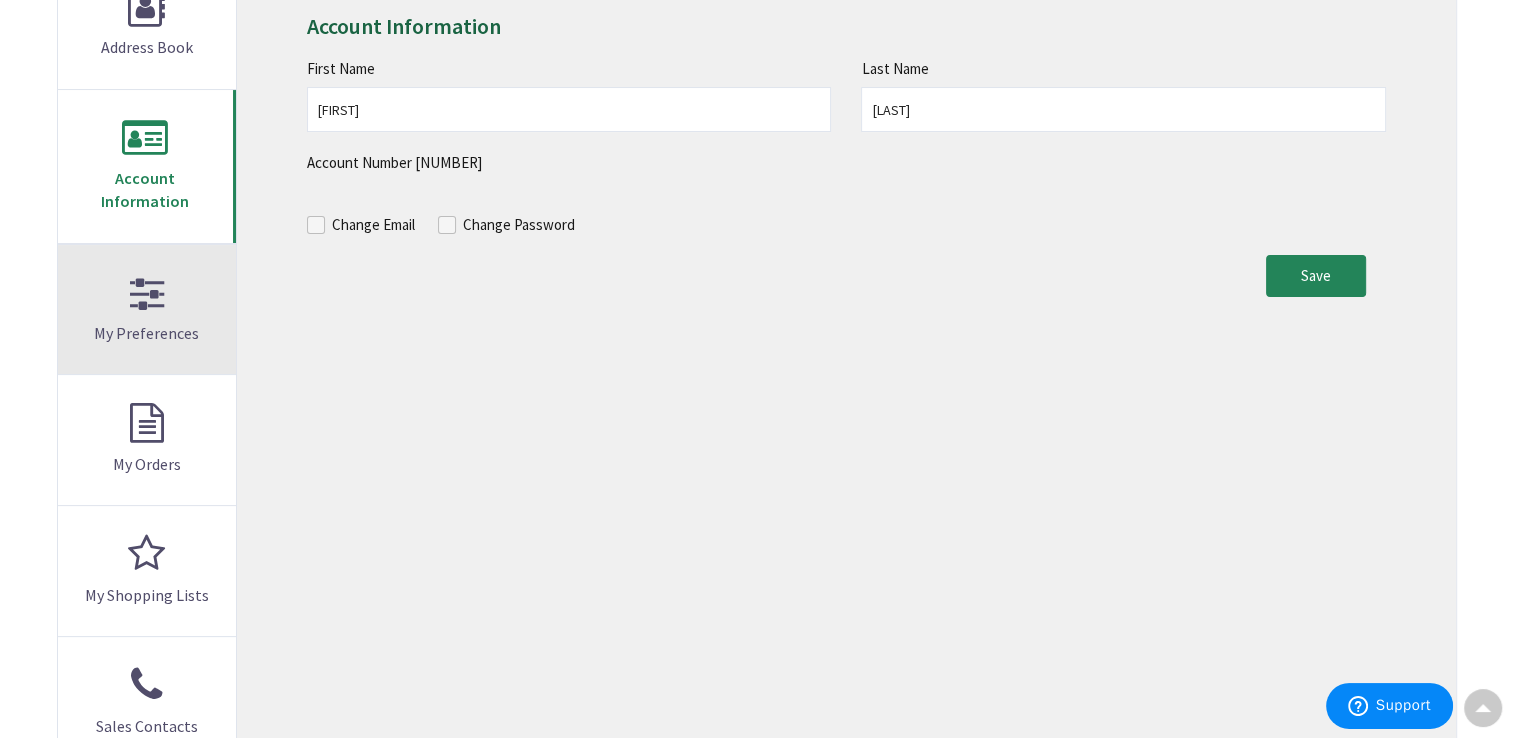 click on "My Preferences" at bounding box center [147, 310] 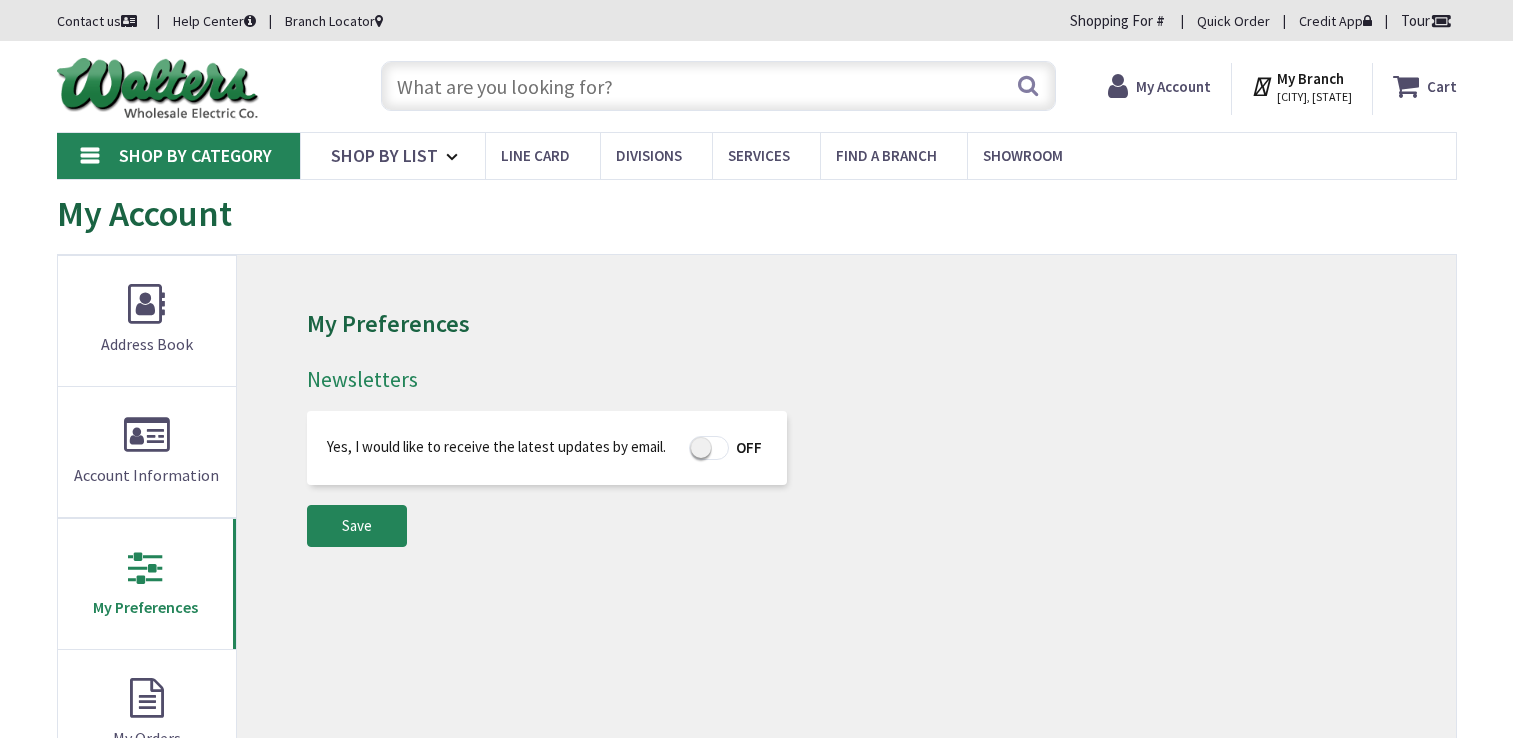 scroll, scrollTop: 0, scrollLeft: 0, axis: both 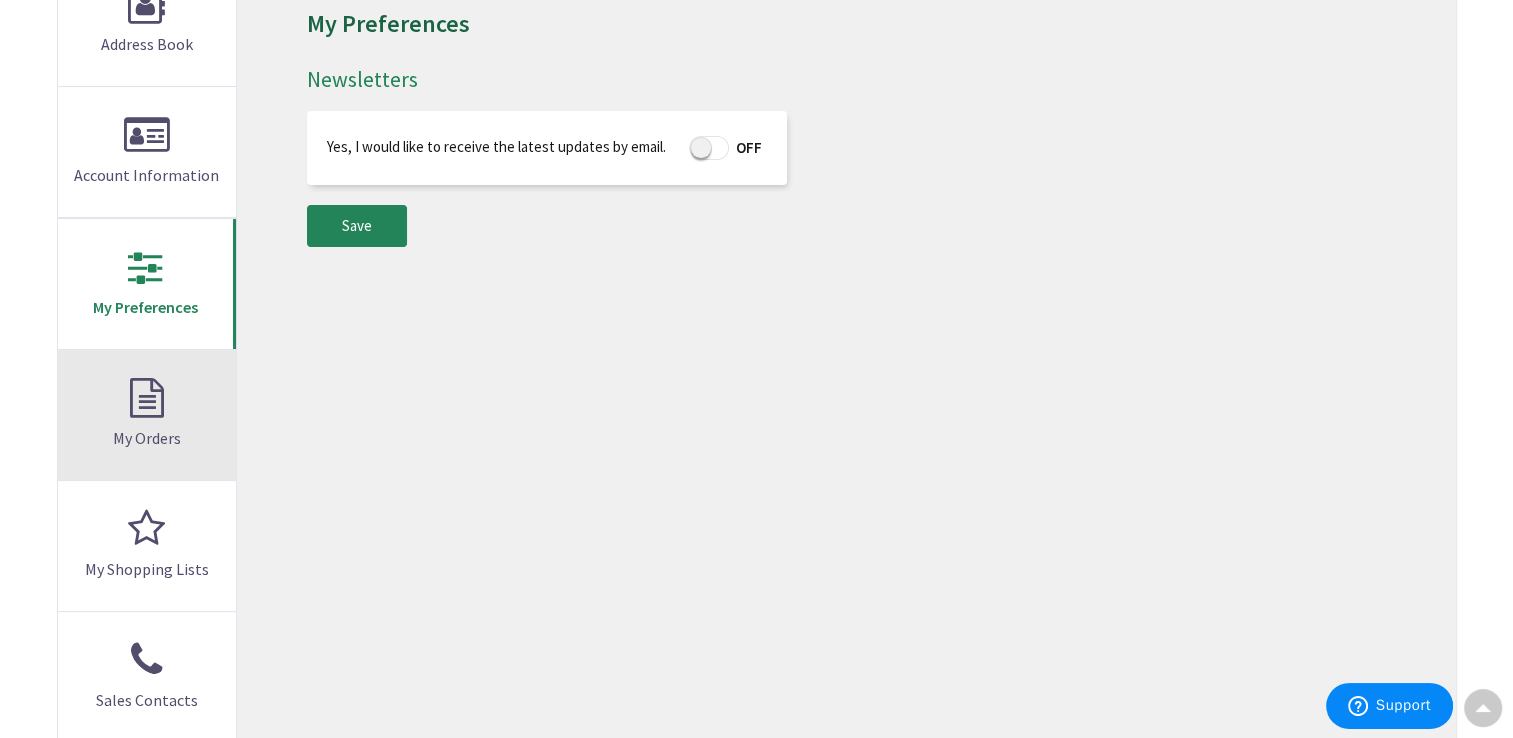 click on "My Orders" at bounding box center [147, 415] 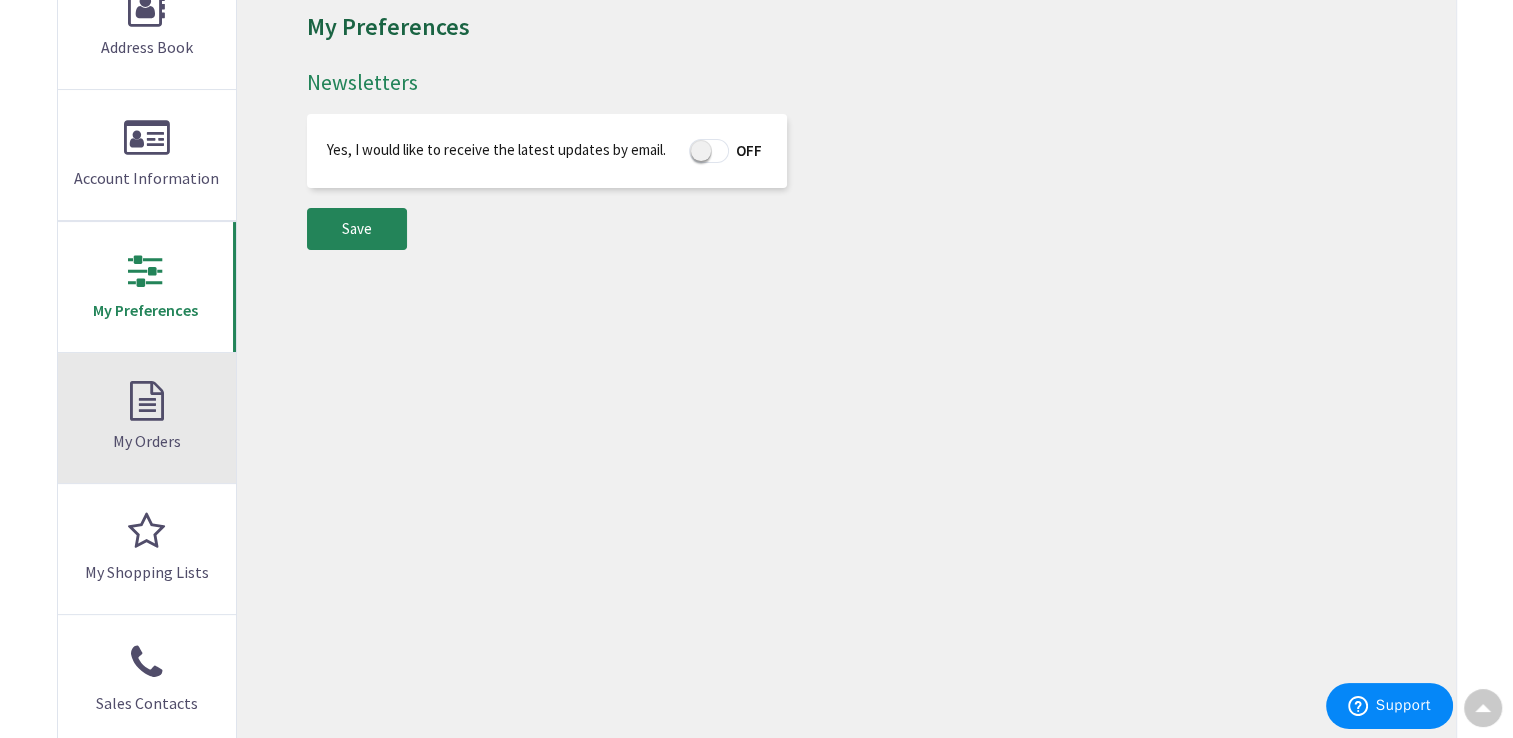 scroll, scrollTop: 302, scrollLeft: 0, axis: vertical 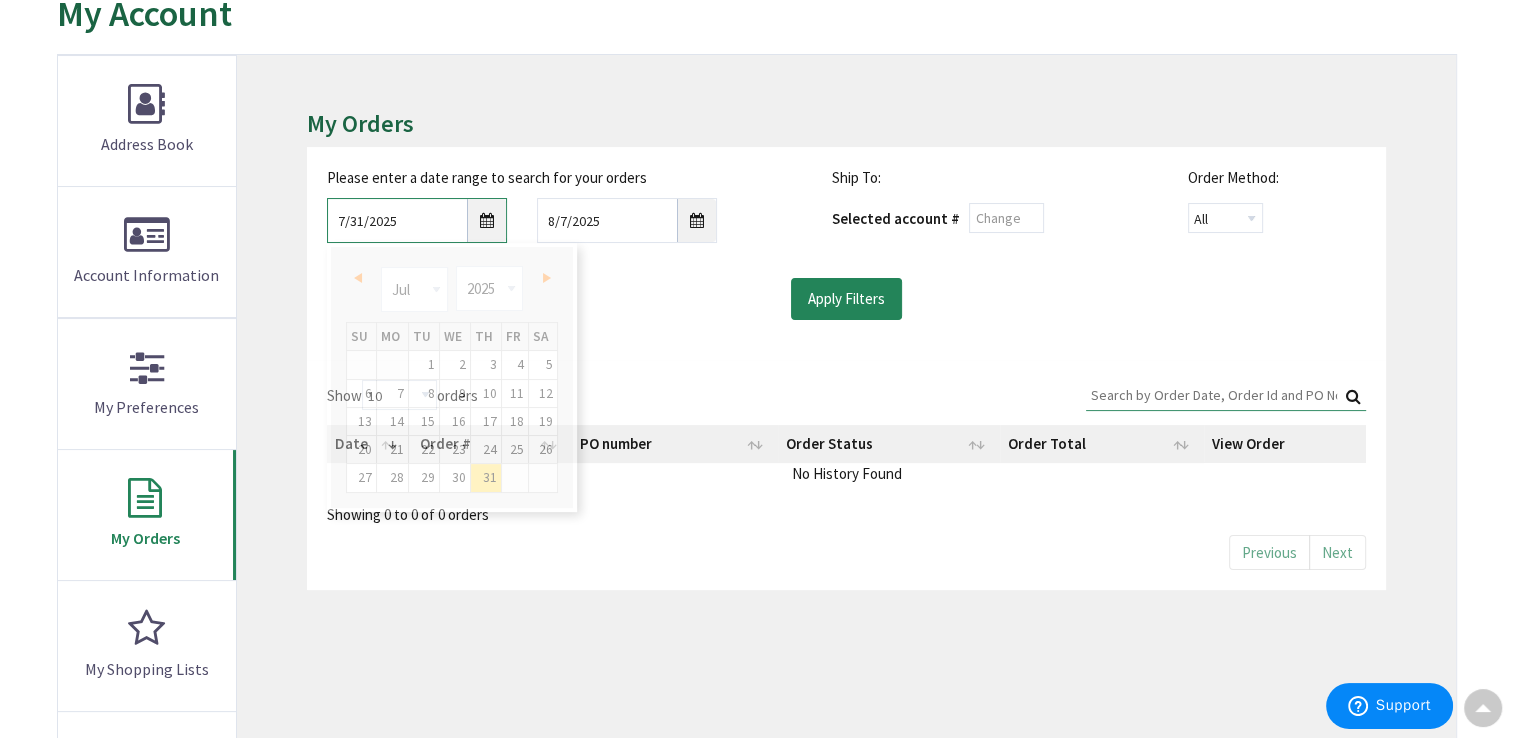 click on "7/31/2025" at bounding box center (417, 220) 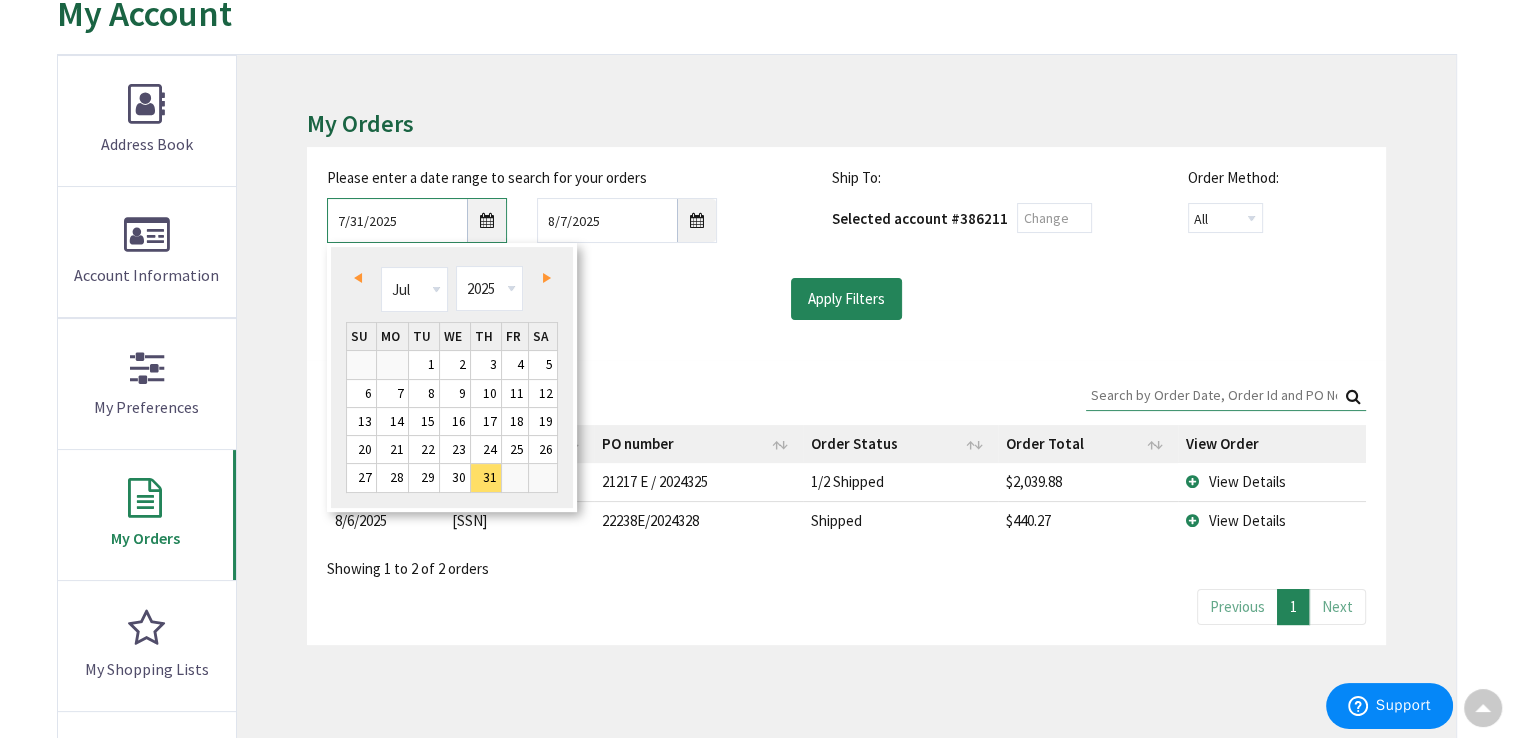scroll, scrollTop: 202, scrollLeft: 0, axis: vertical 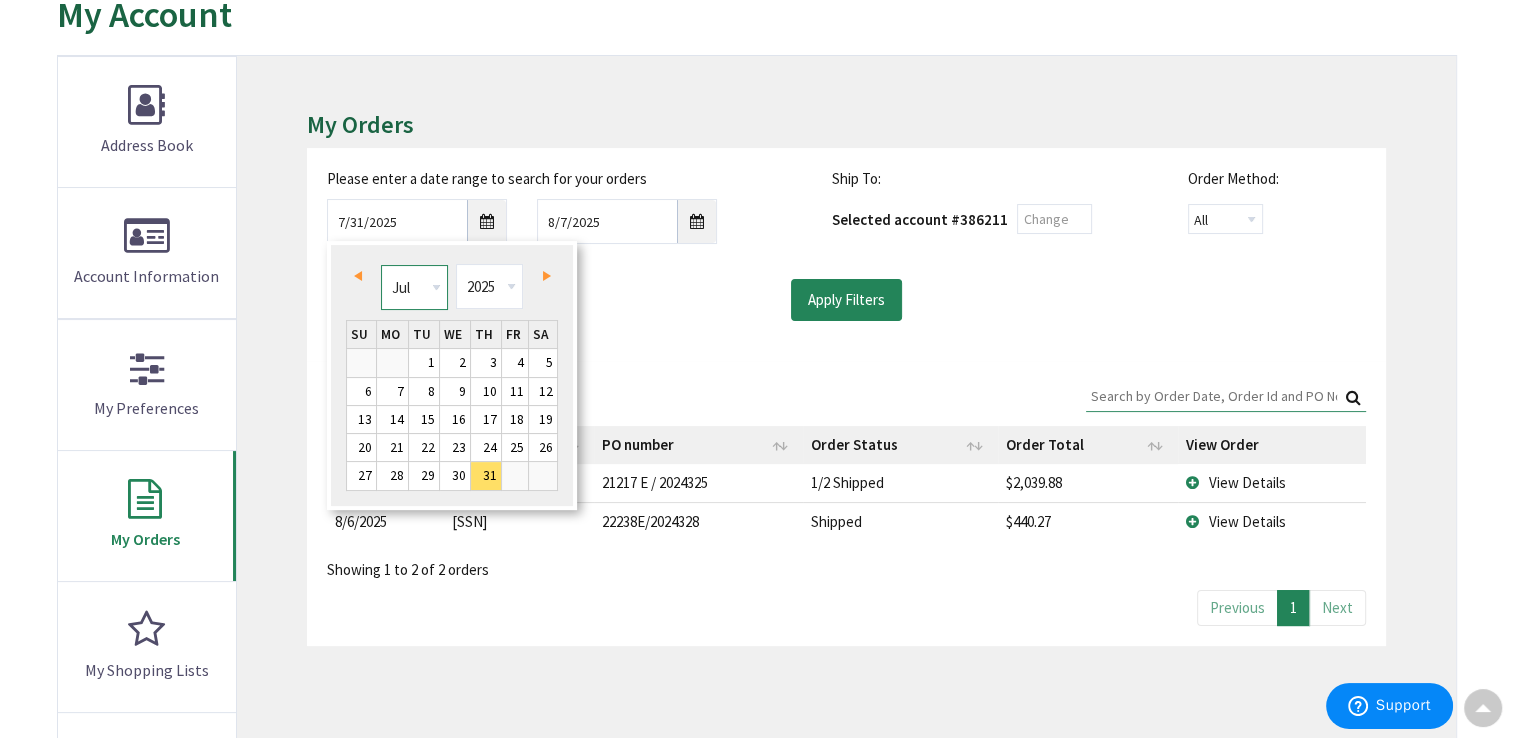 click on "Jan Feb Mar Apr May Jun Jul Aug Sep Oct Nov Dec" at bounding box center [414, 287] 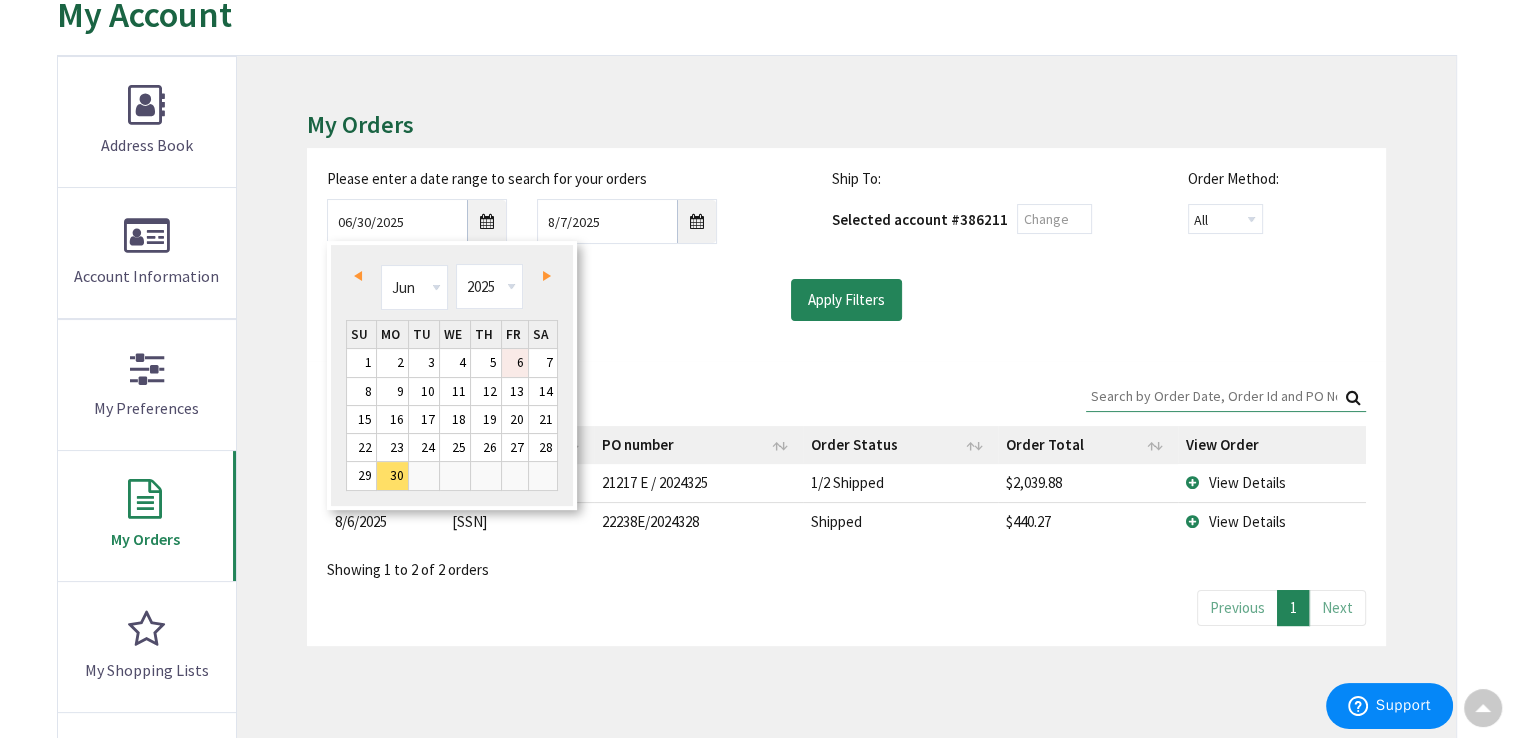 click on "6" at bounding box center [515, 362] 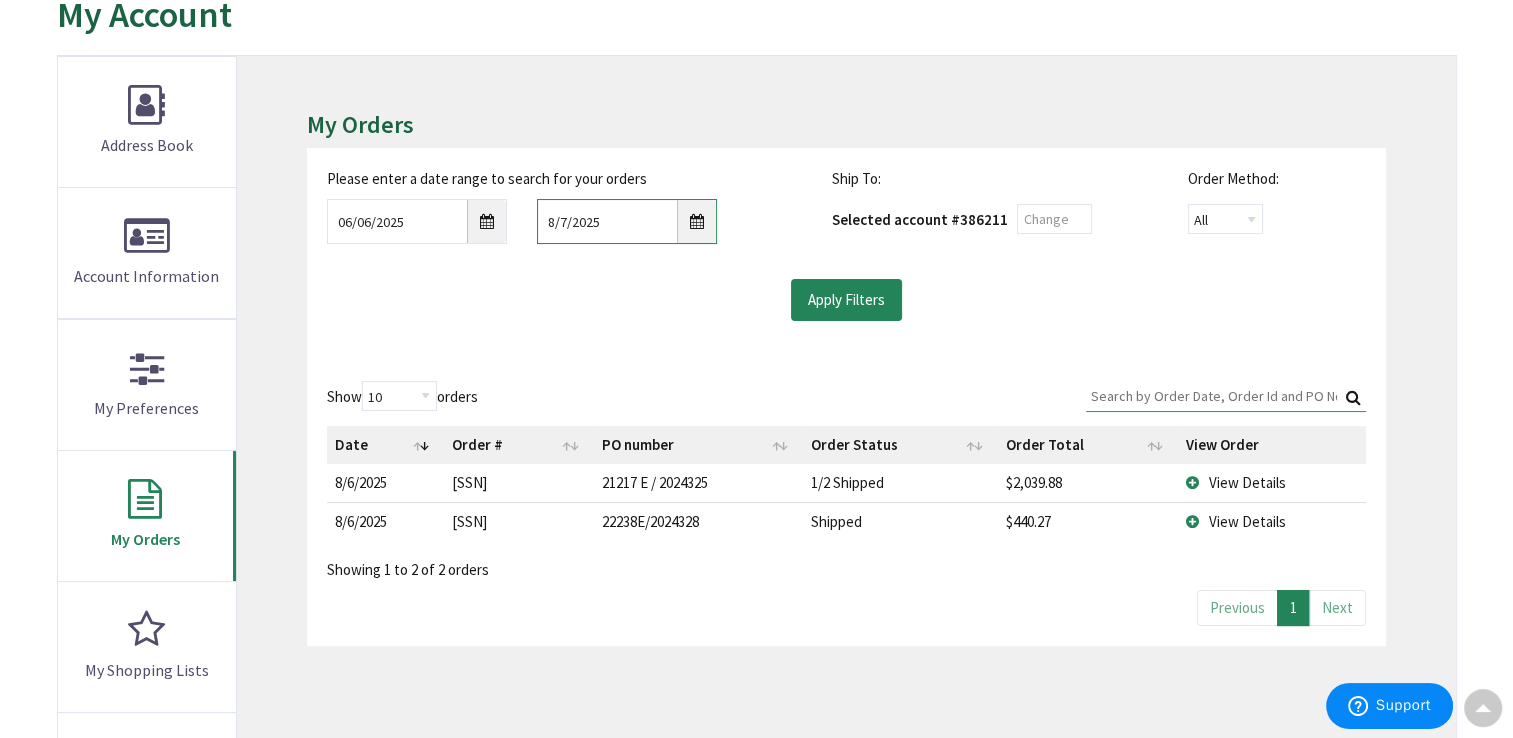 click on "8/7/2025" at bounding box center [627, 221] 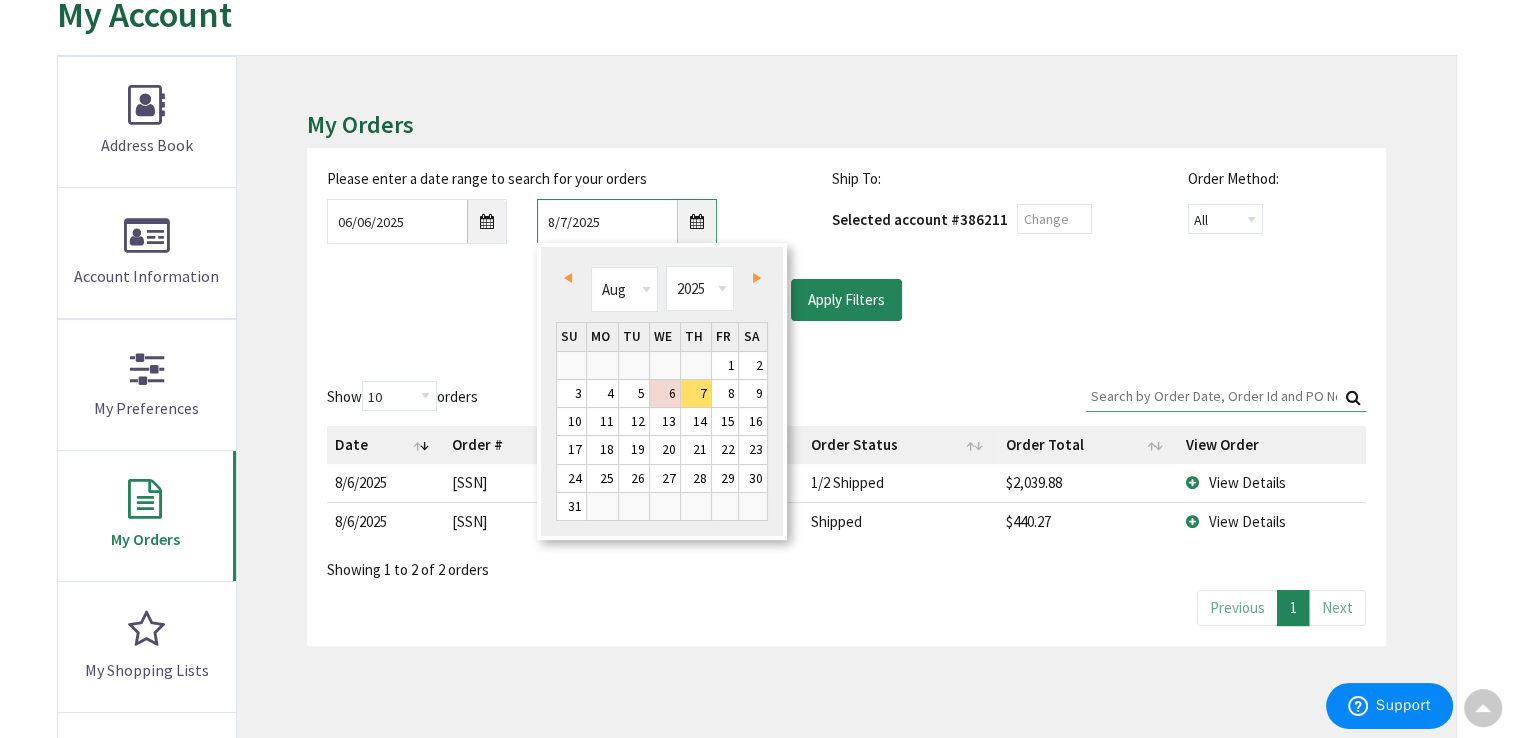 click on "8/7/2025" at bounding box center [627, 221] 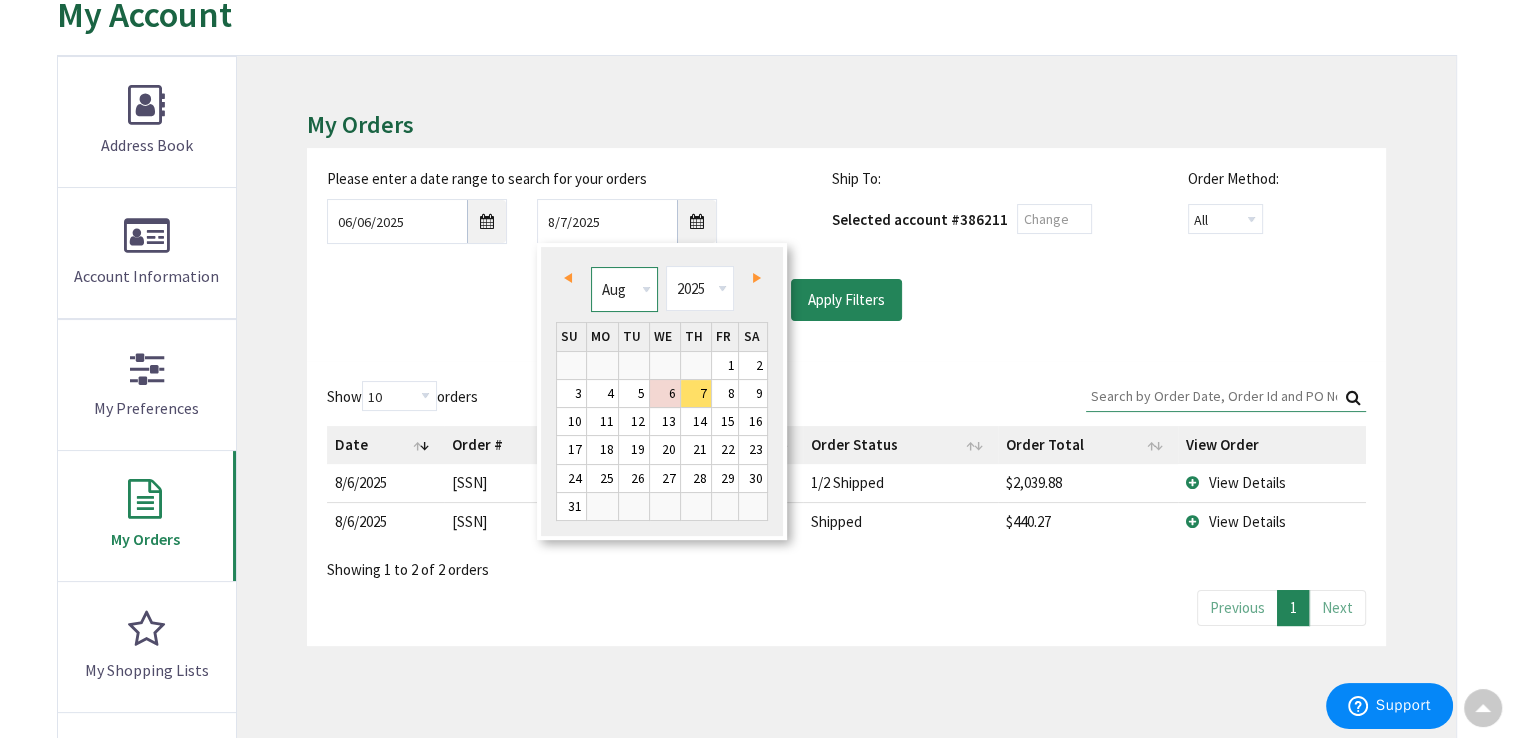 drag, startPoint x: 618, startPoint y: 292, endPoint x: 622, endPoint y: 306, distance: 14.56022 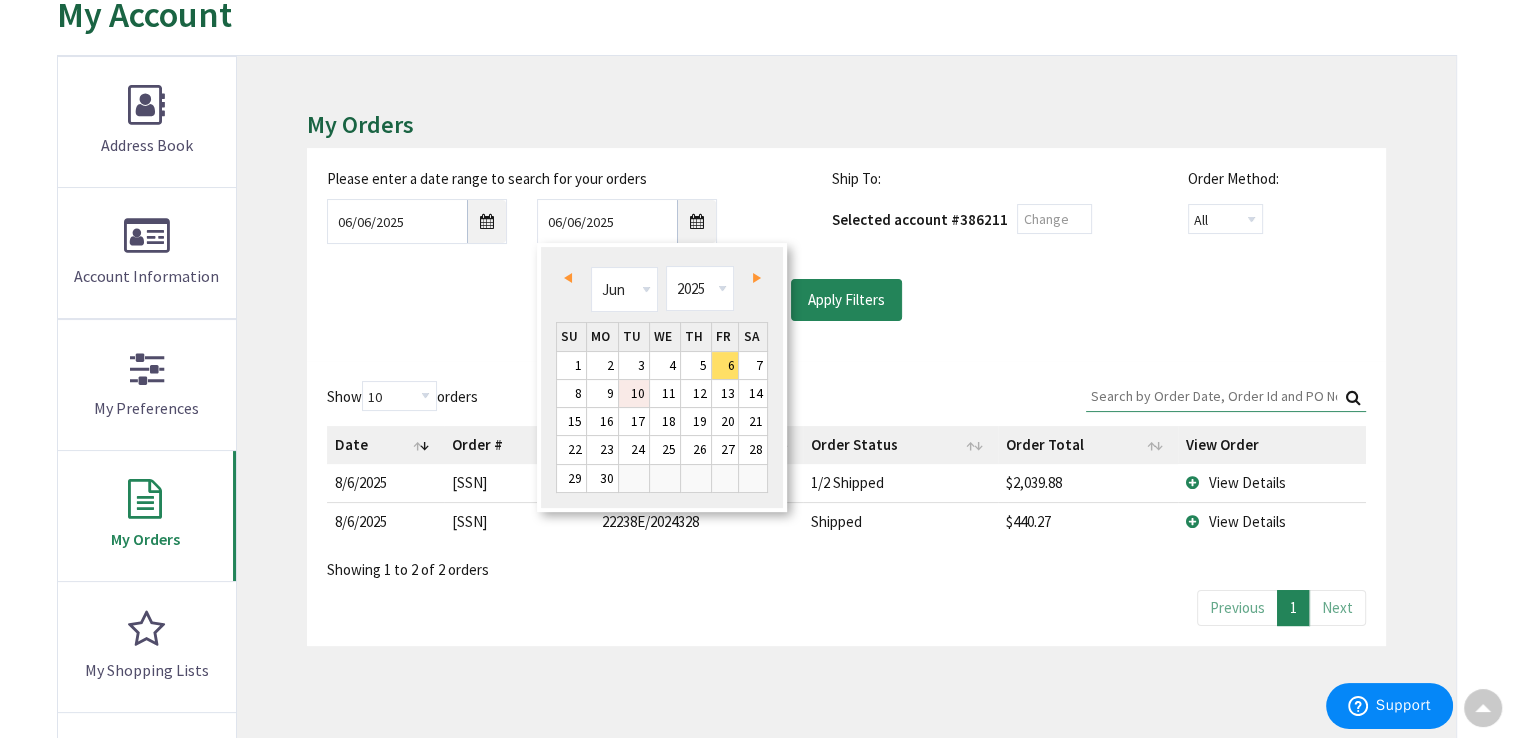 click on "10" at bounding box center (634, 393) 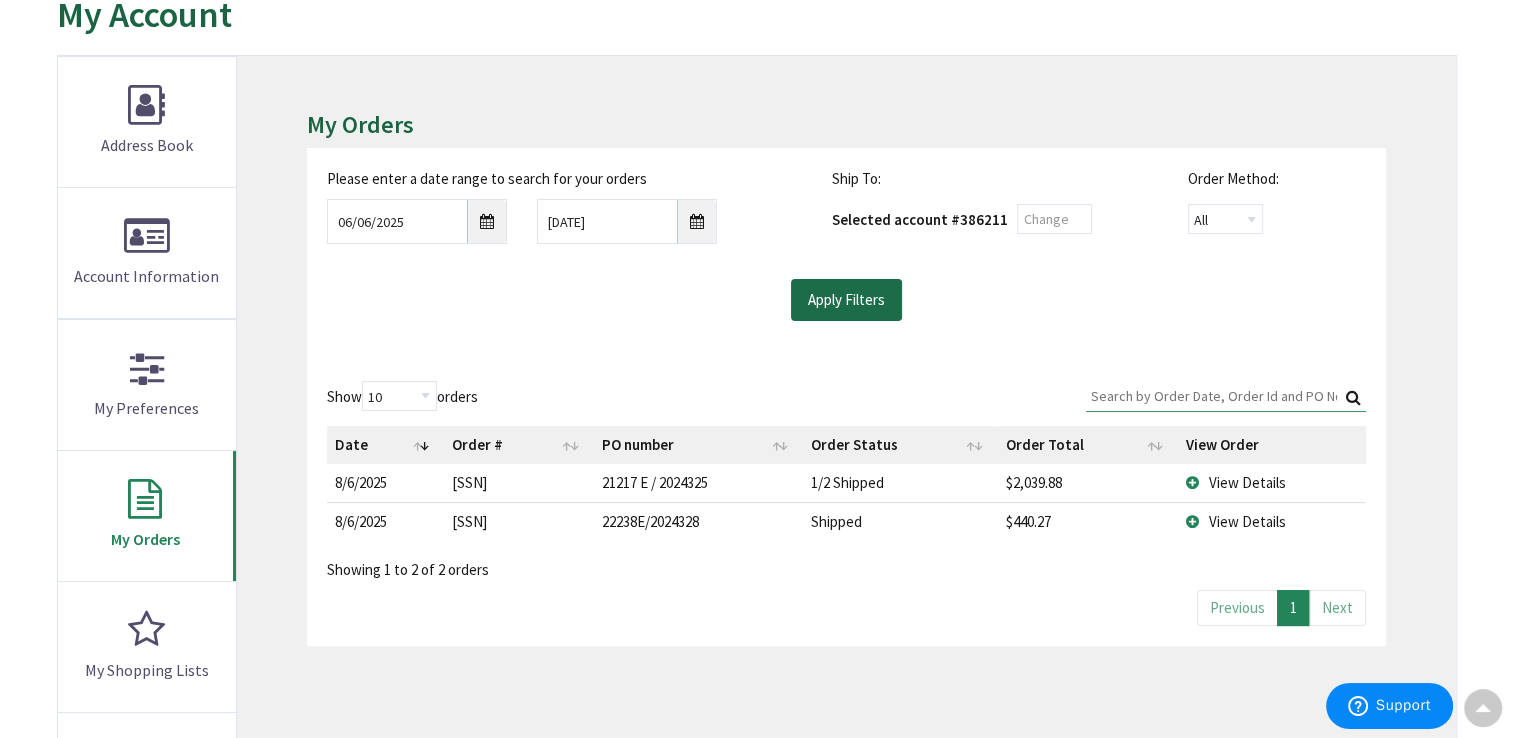 click on "Apply Filters" at bounding box center [846, 300] 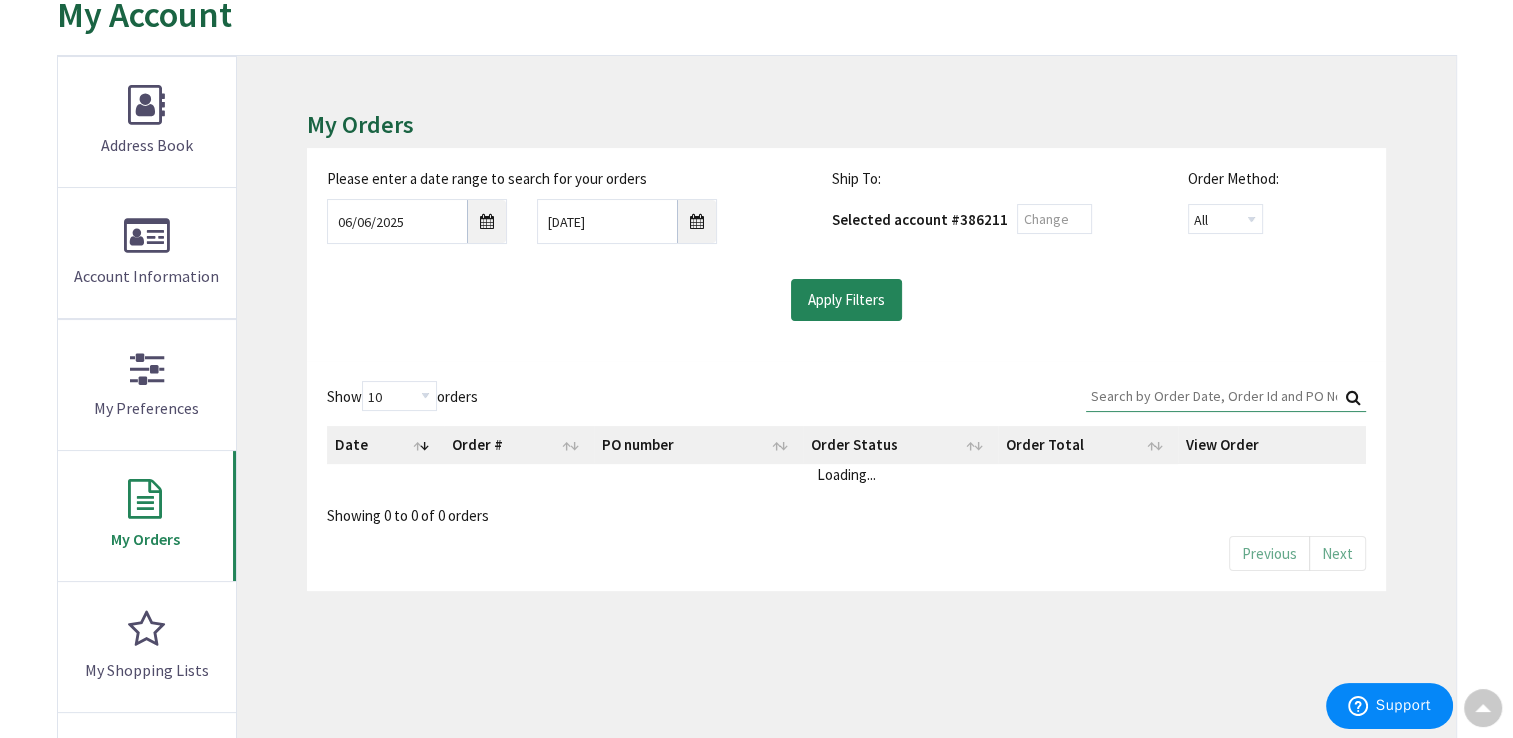 click on "Apply Filters" at bounding box center (846, 300) 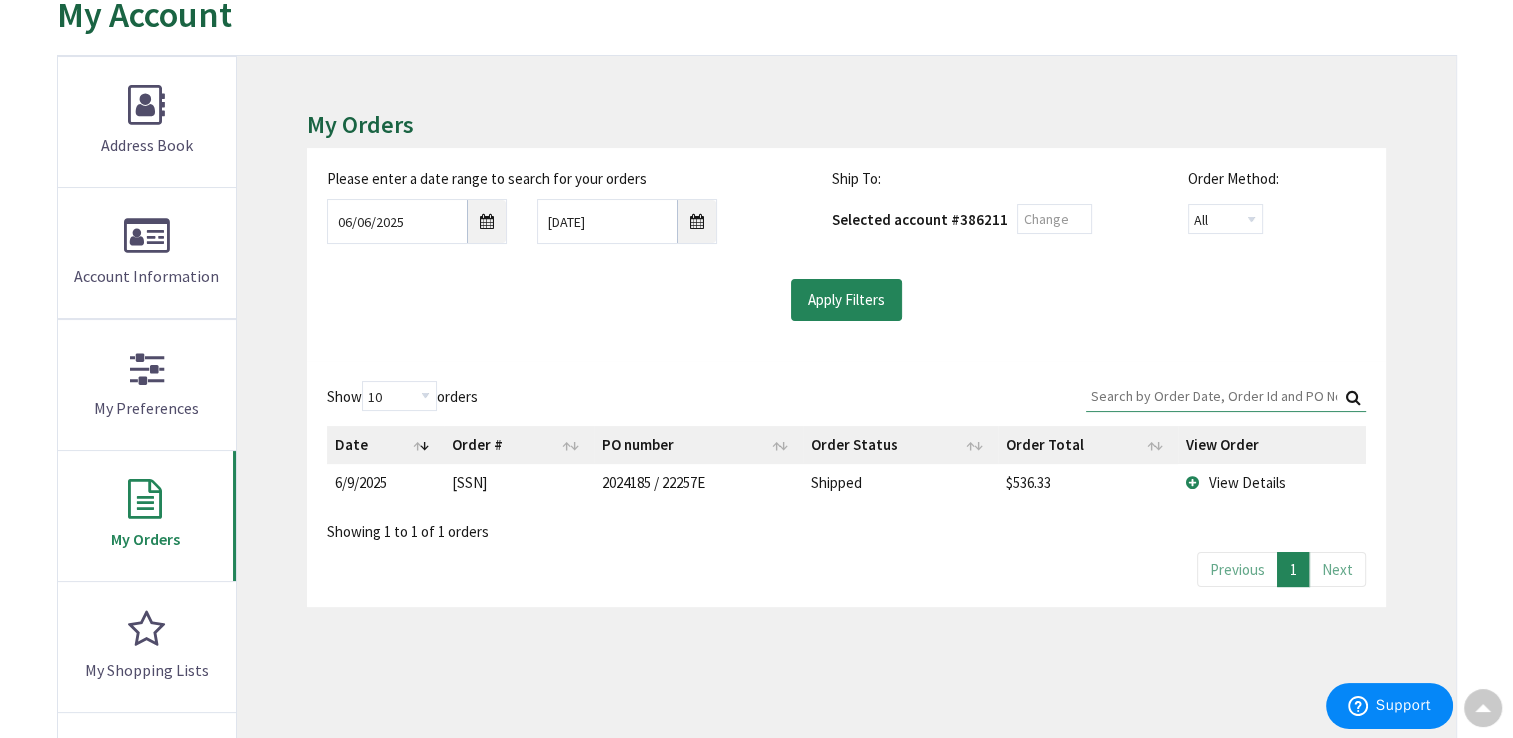 click on "[SSN]" at bounding box center (519, 482) 